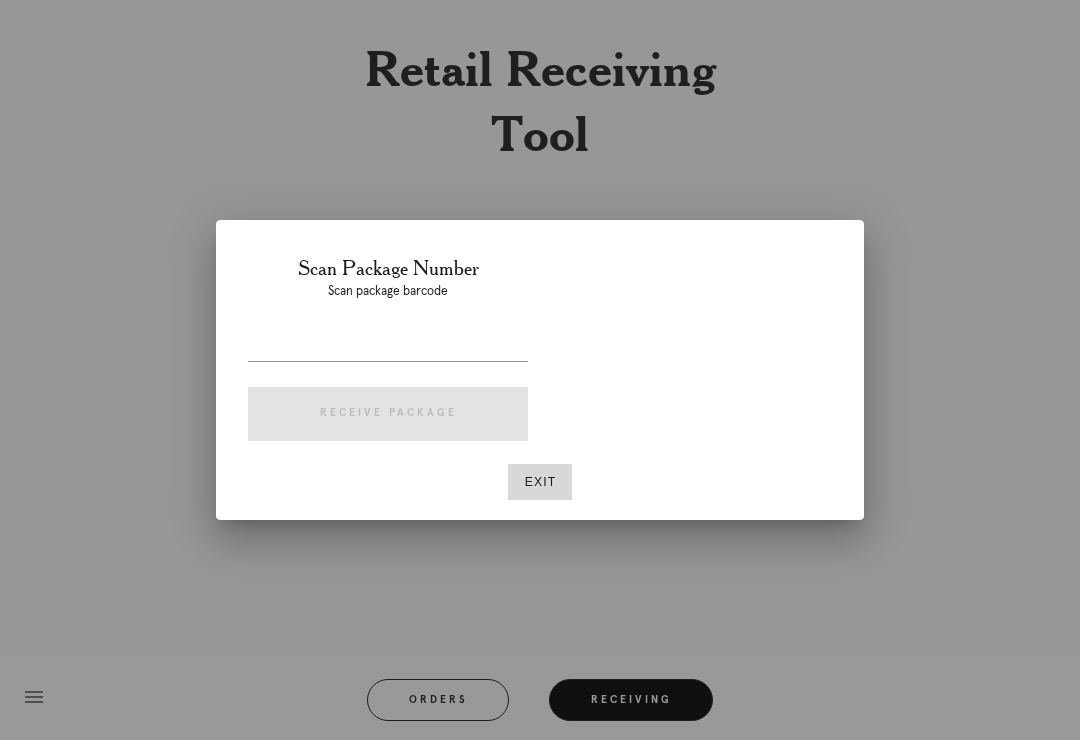 scroll, scrollTop: 31, scrollLeft: 0, axis: vertical 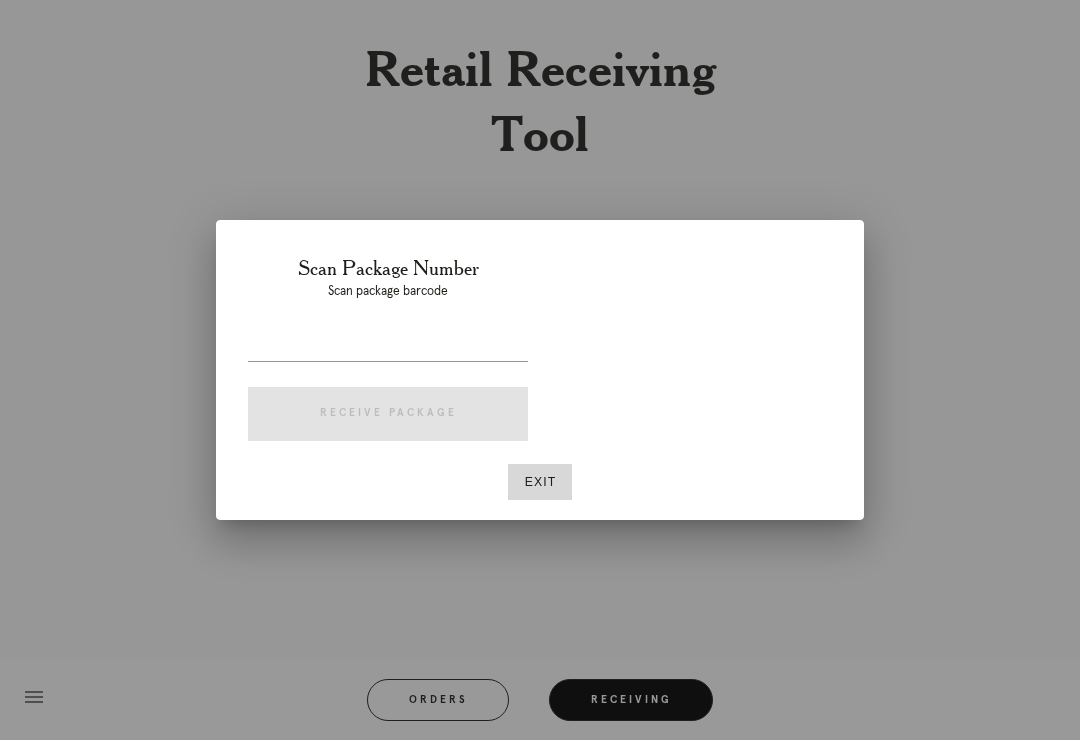 click on "Exit" at bounding box center [540, 482] 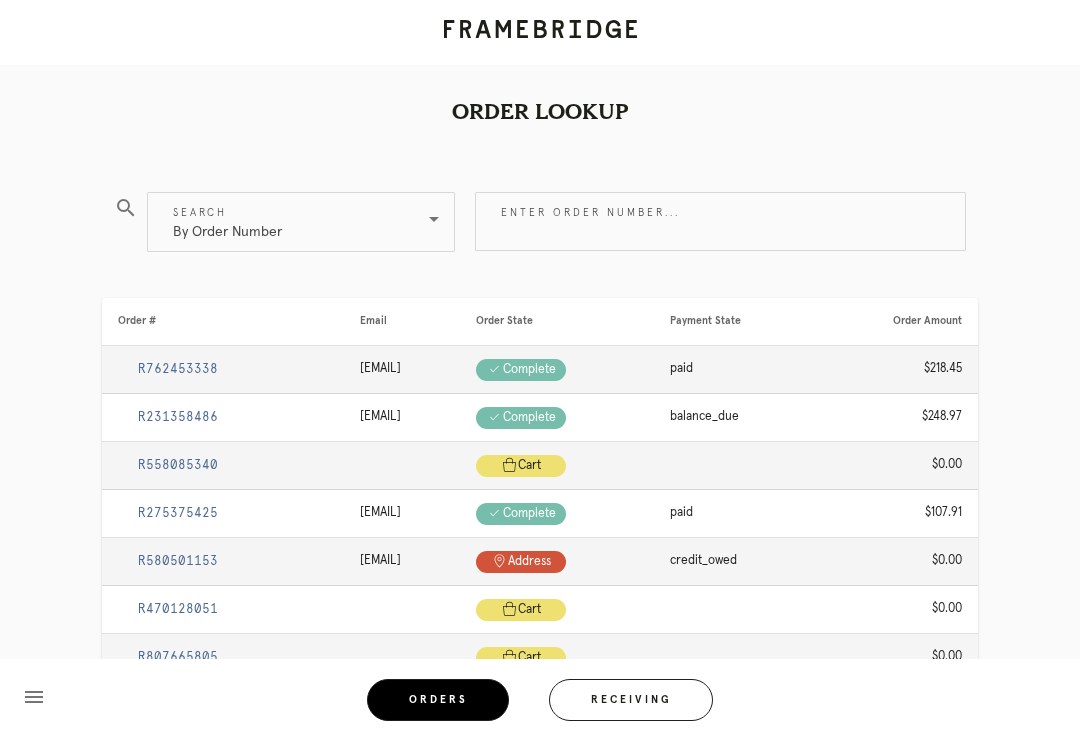 click on "Receiving" at bounding box center (631, 700) 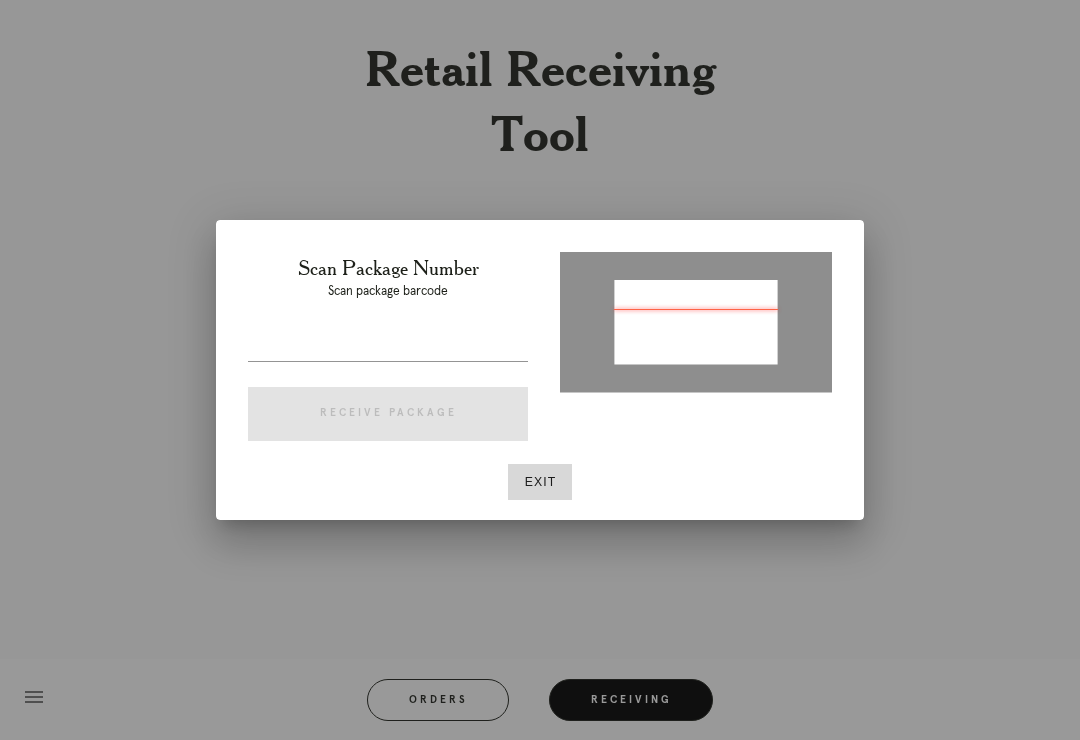 type on "P113826526275811" 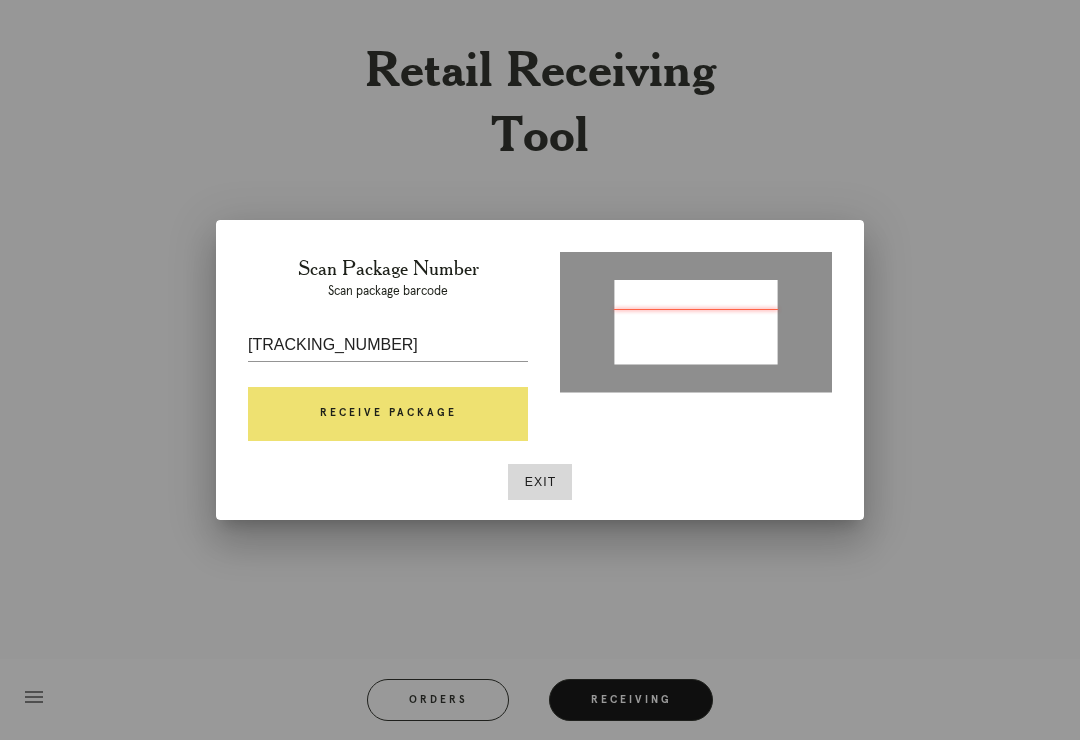 click on "Receive Package" at bounding box center (388, 414) 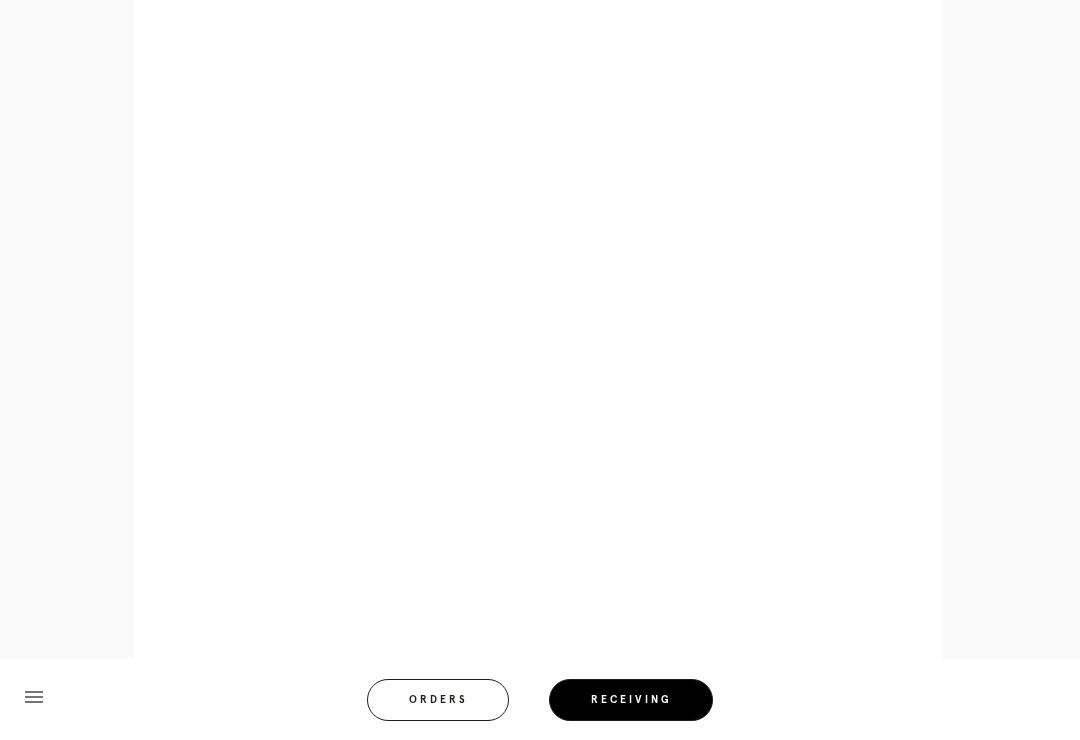 scroll, scrollTop: 858, scrollLeft: 0, axis: vertical 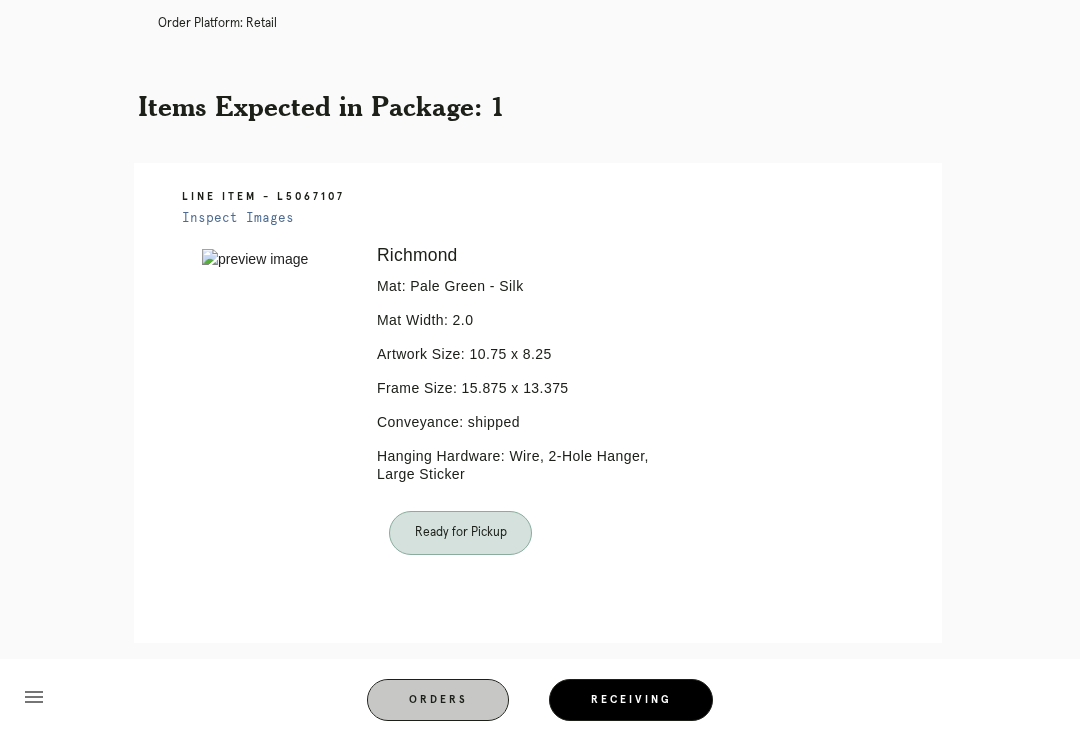 click on "Orders" at bounding box center [438, 700] 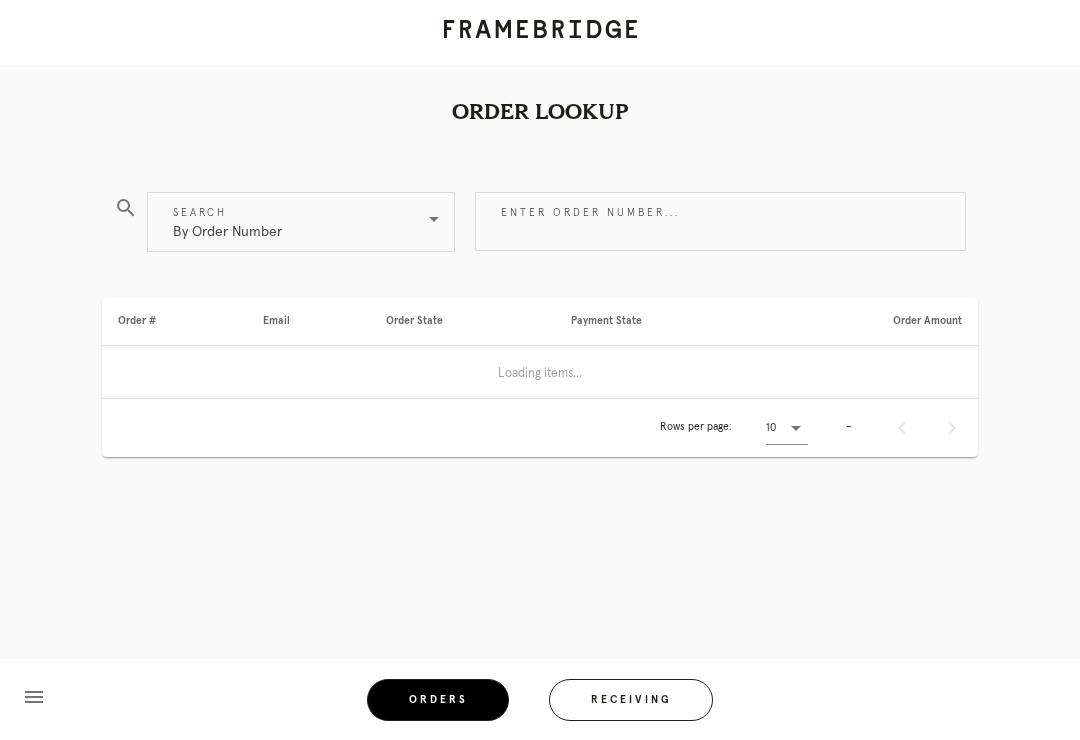 click on "Receiving" at bounding box center (631, 700) 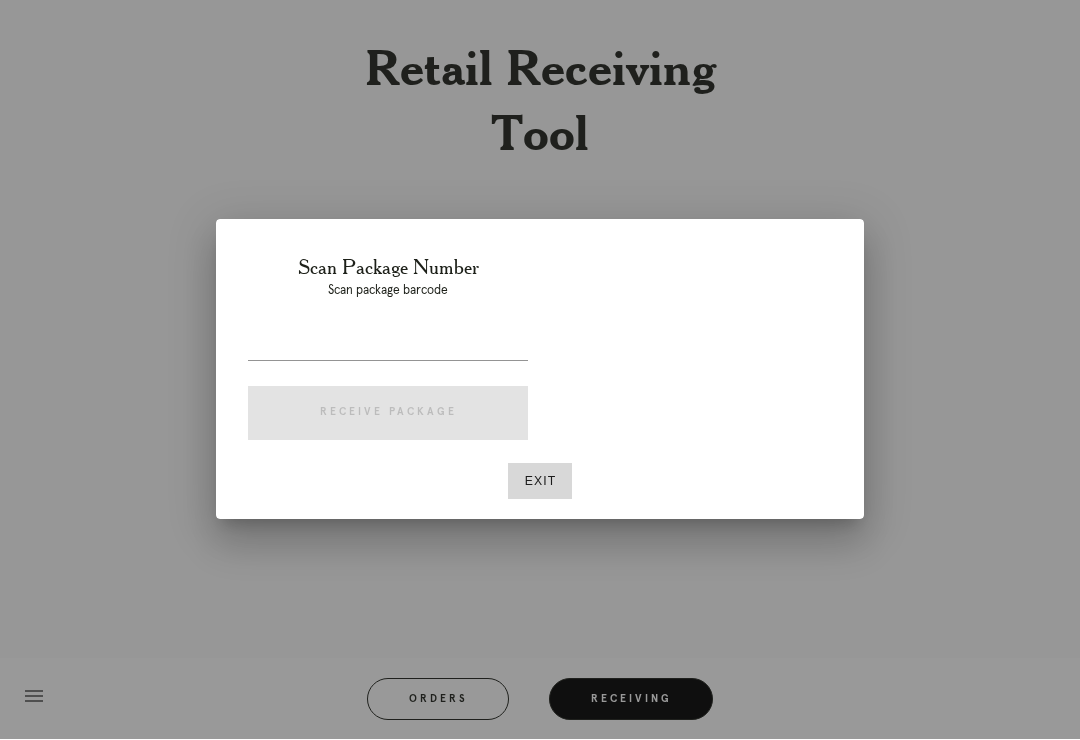 scroll, scrollTop: 31, scrollLeft: 0, axis: vertical 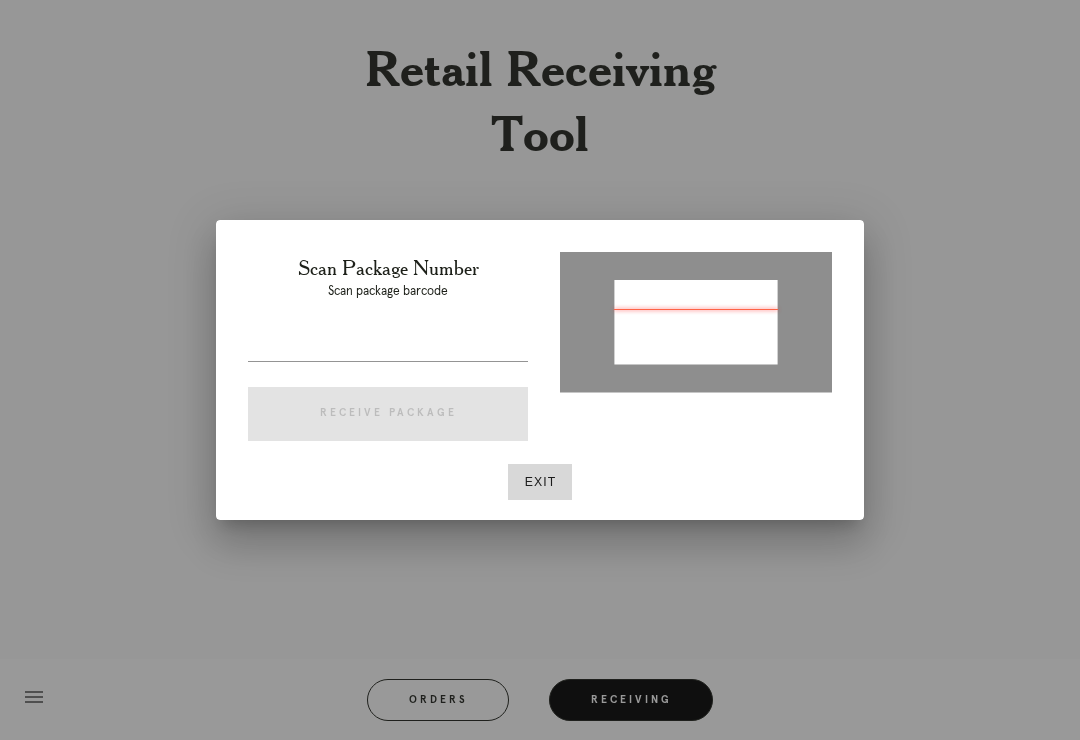 type on "P243609516008386" 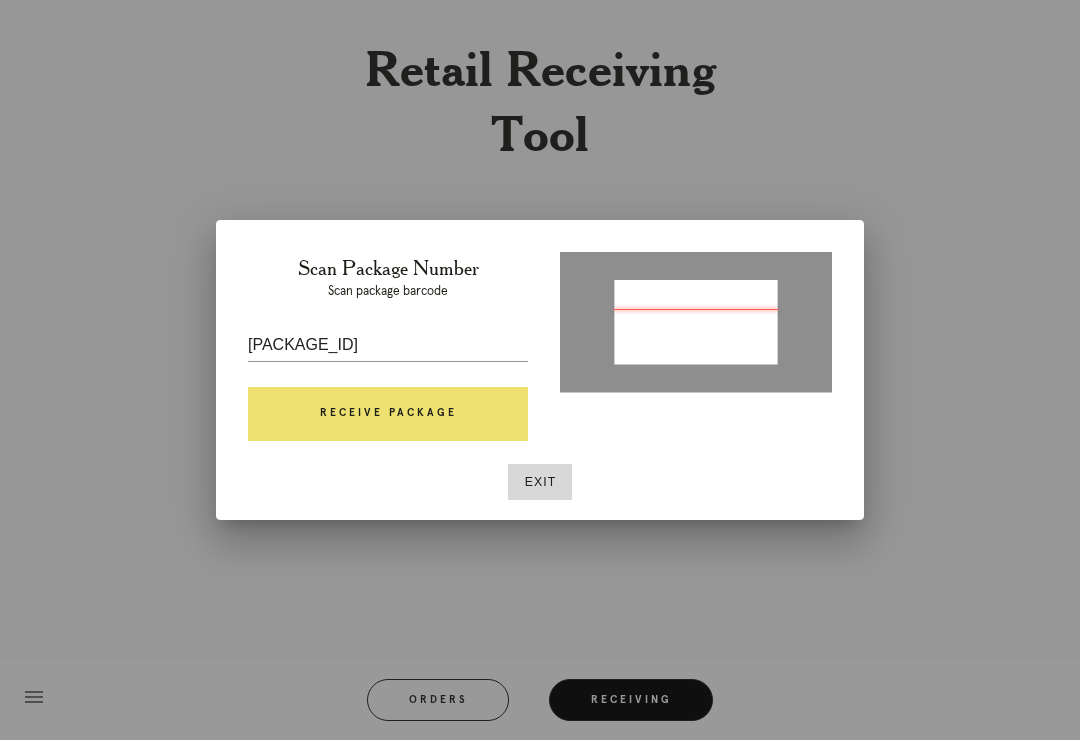 click on "Receive Package" at bounding box center [388, 414] 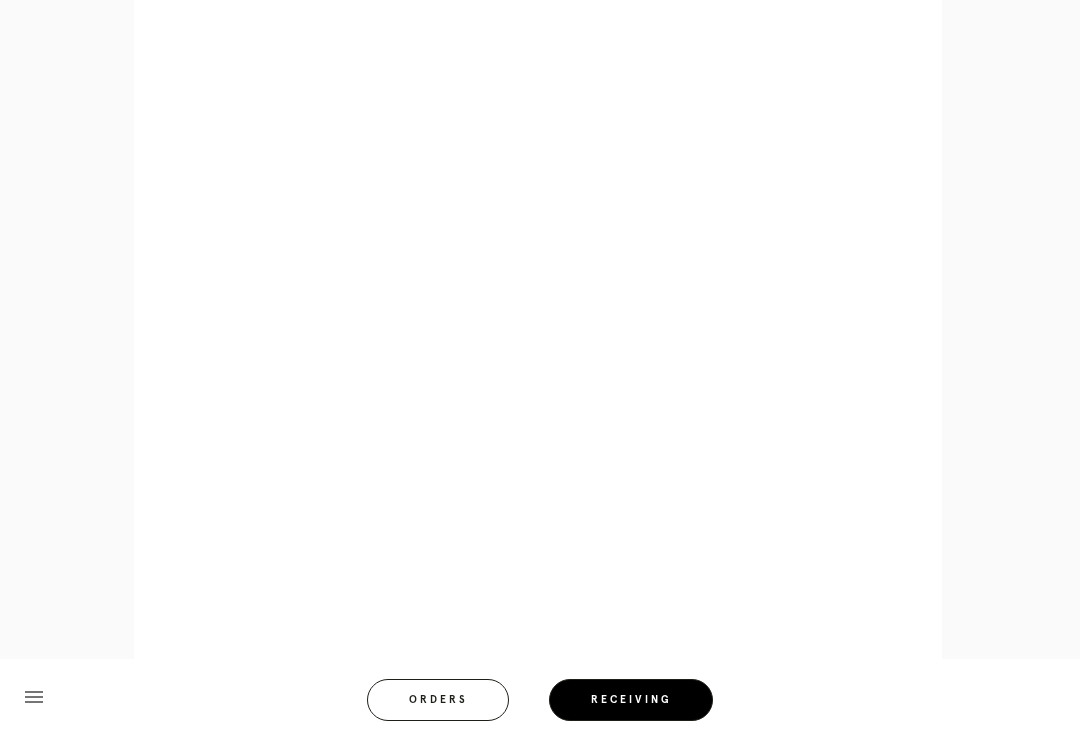 scroll, scrollTop: 858, scrollLeft: 0, axis: vertical 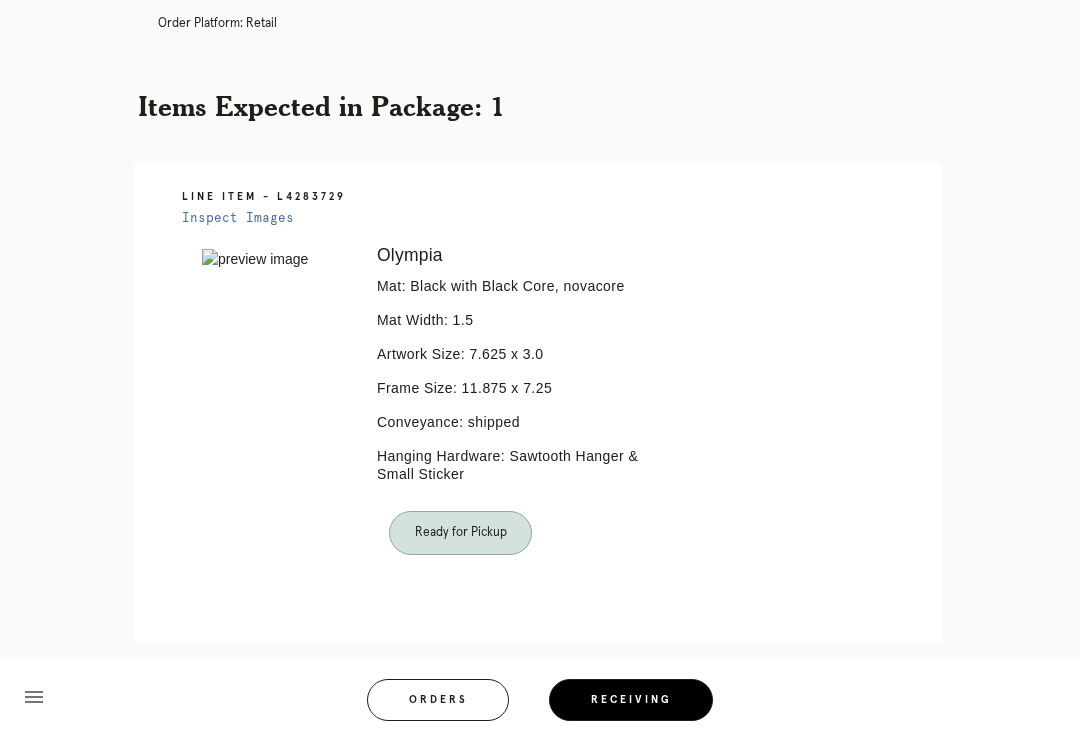 click on "Orders" at bounding box center (438, 700) 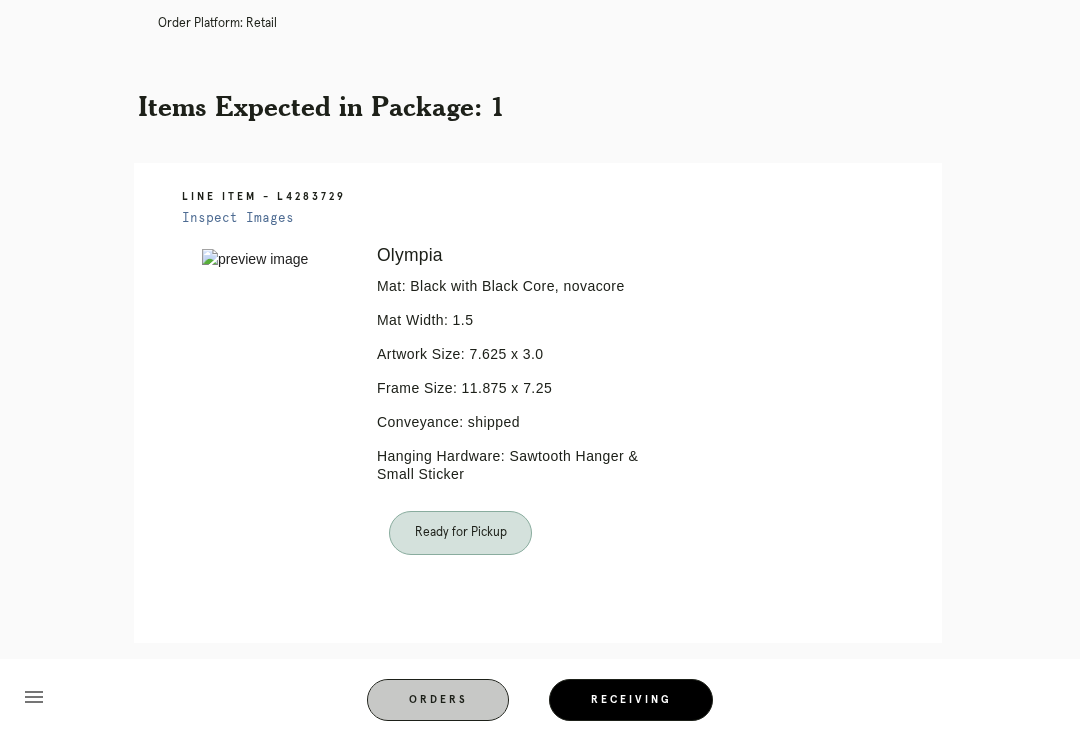 scroll, scrollTop: 0, scrollLeft: 0, axis: both 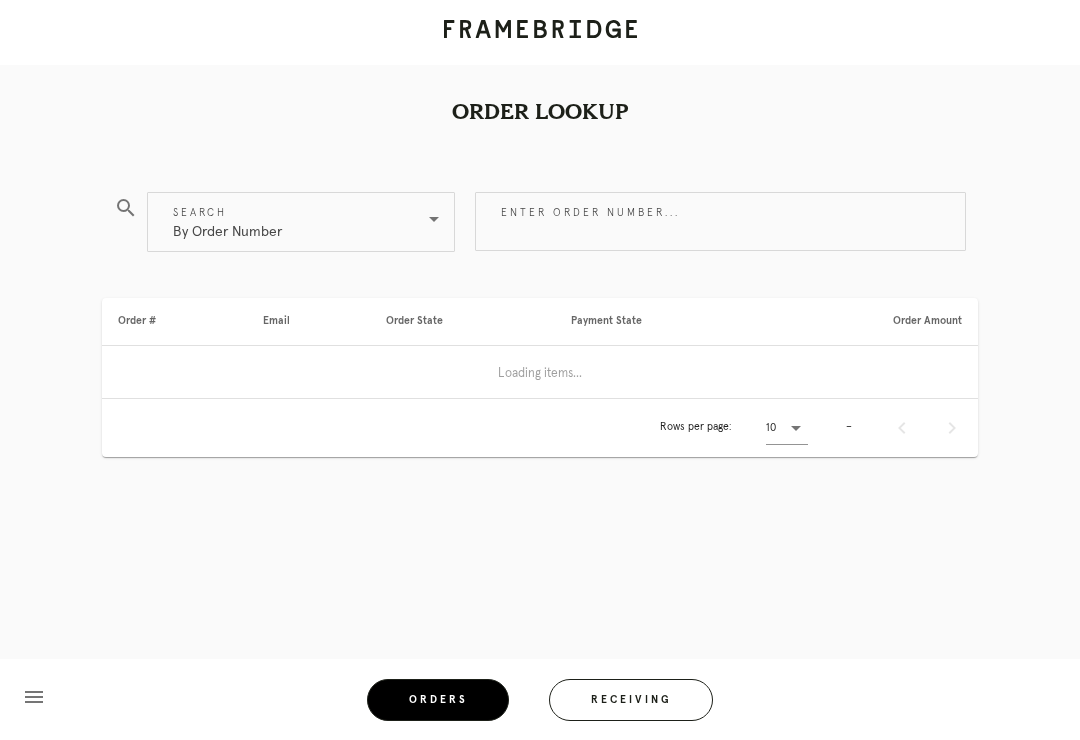 click on "Receiving" at bounding box center [631, 700] 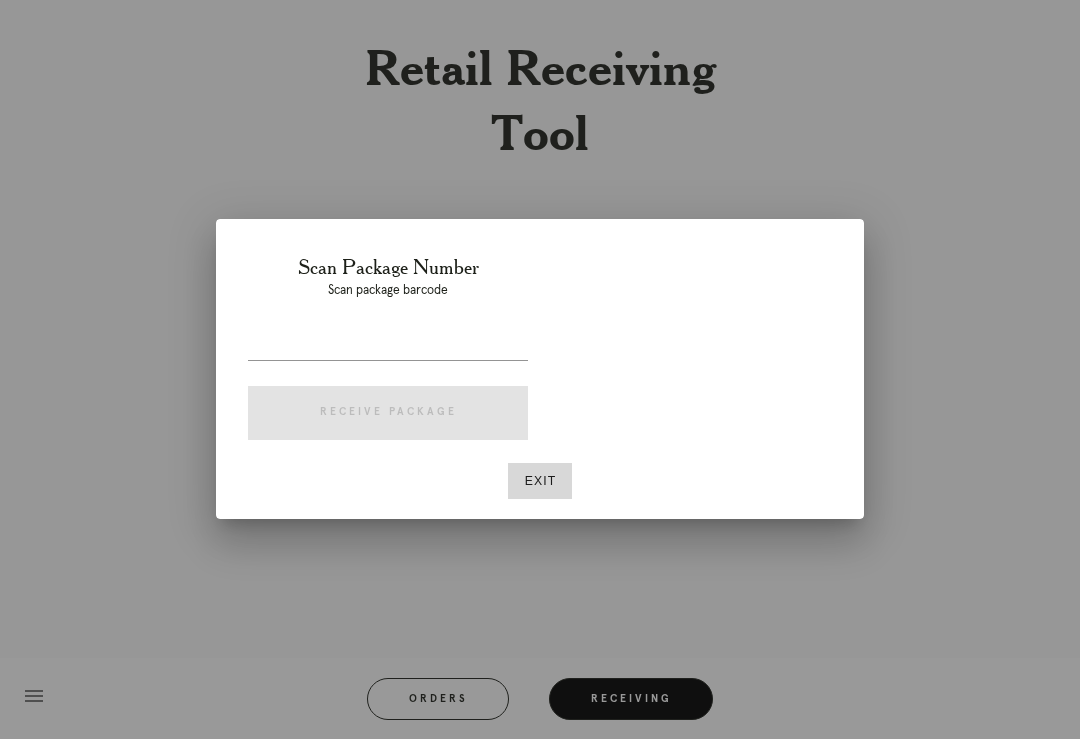 scroll, scrollTop: 31, scrollLeft: 0, axis: vertical 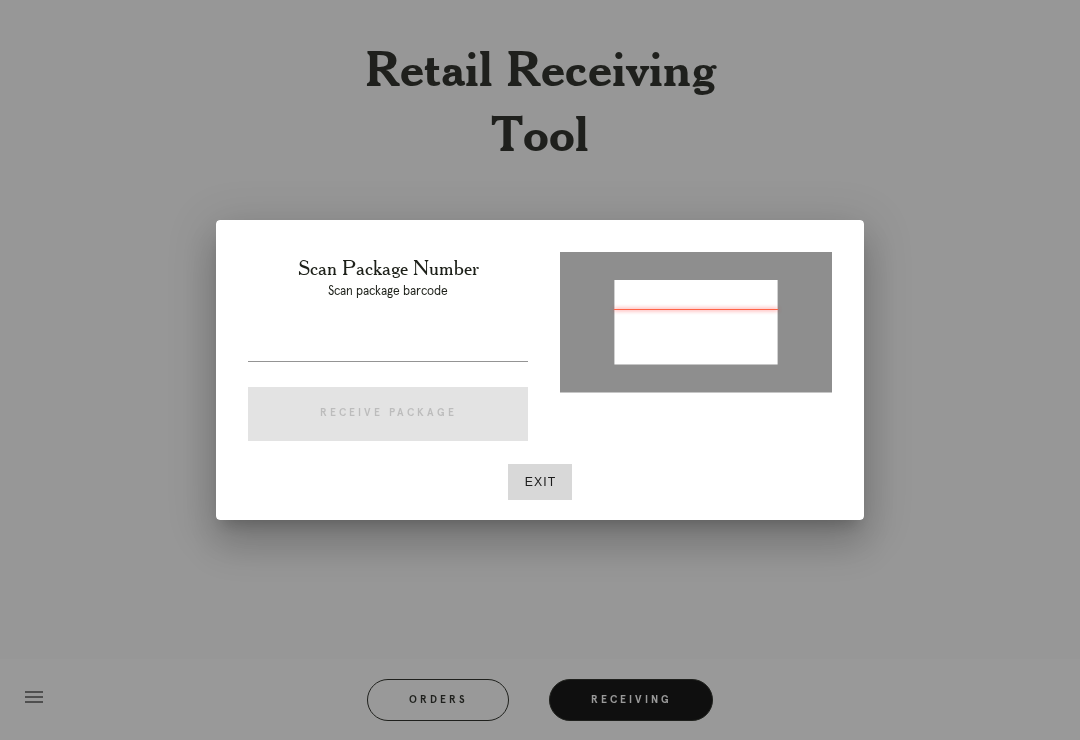 type on "P944917501874290" 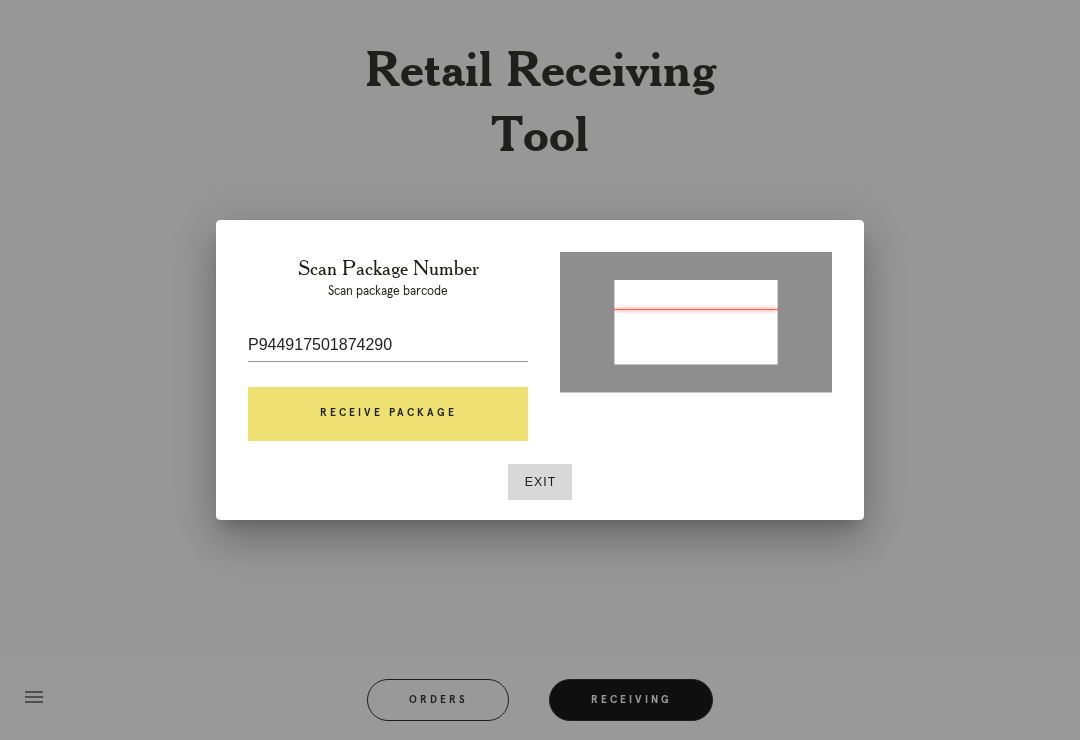 click on "Receive Package" at bounding box center [388, 414] 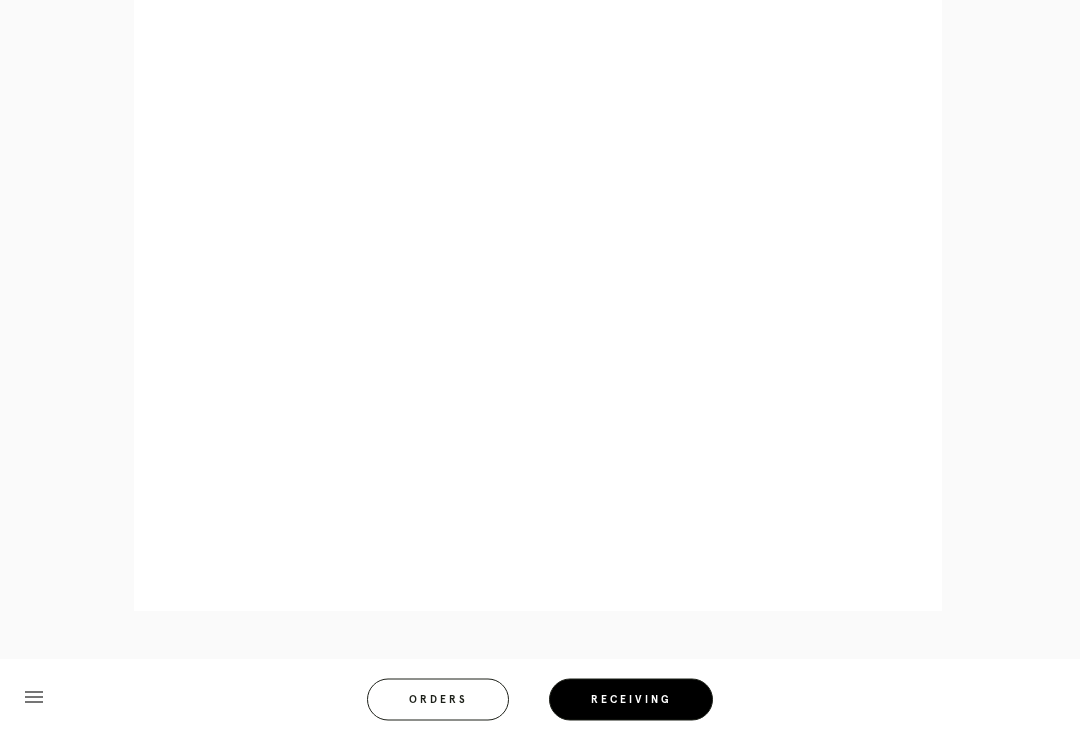 scroll, scrollTop: 980, scrollLeft: 0, axis: vertical 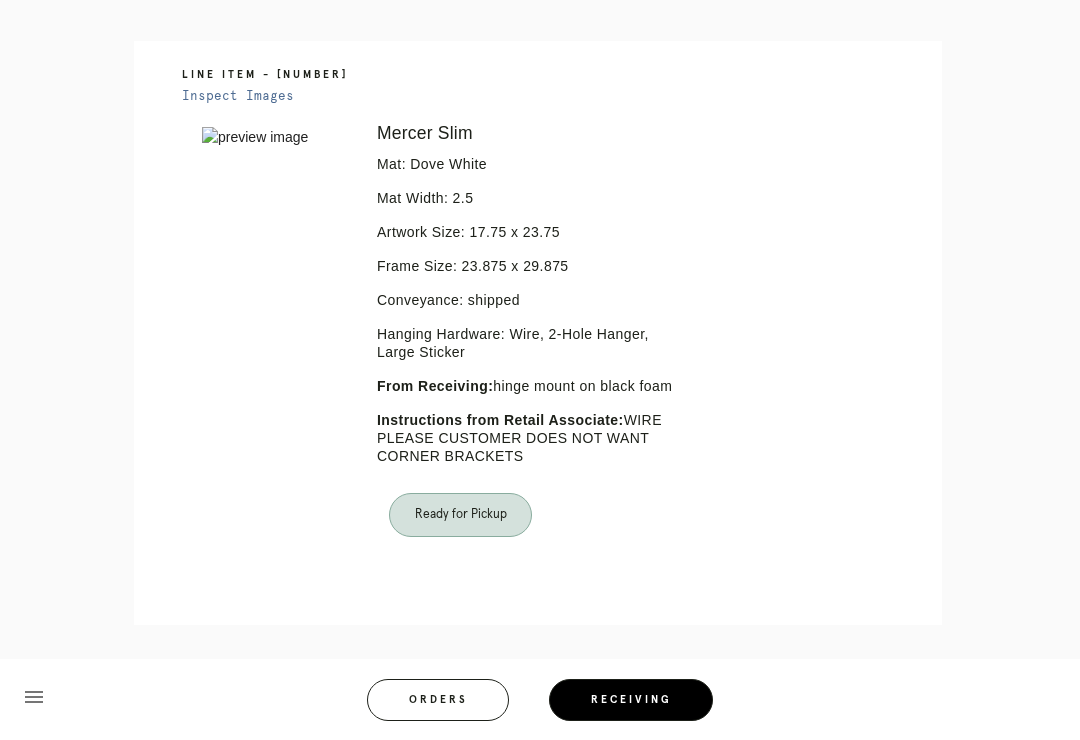 click on "Orders" at bounding box center [438, 700] 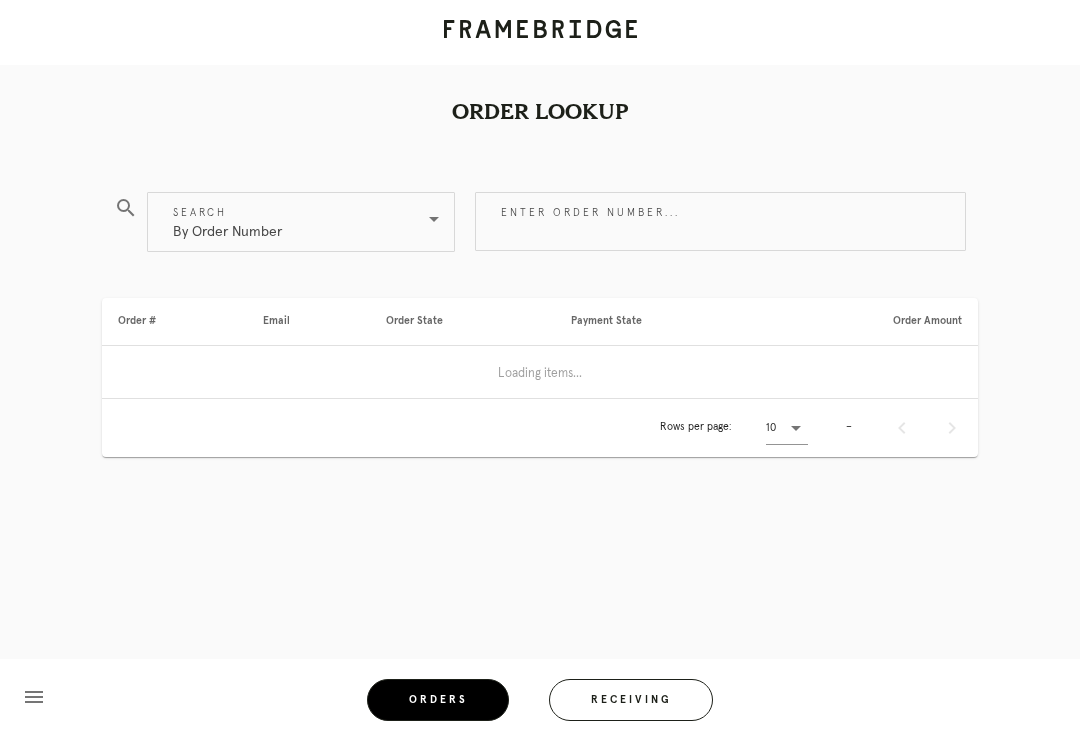 scroll, scrollTop: 0, scrollLeft: 0, axis: both 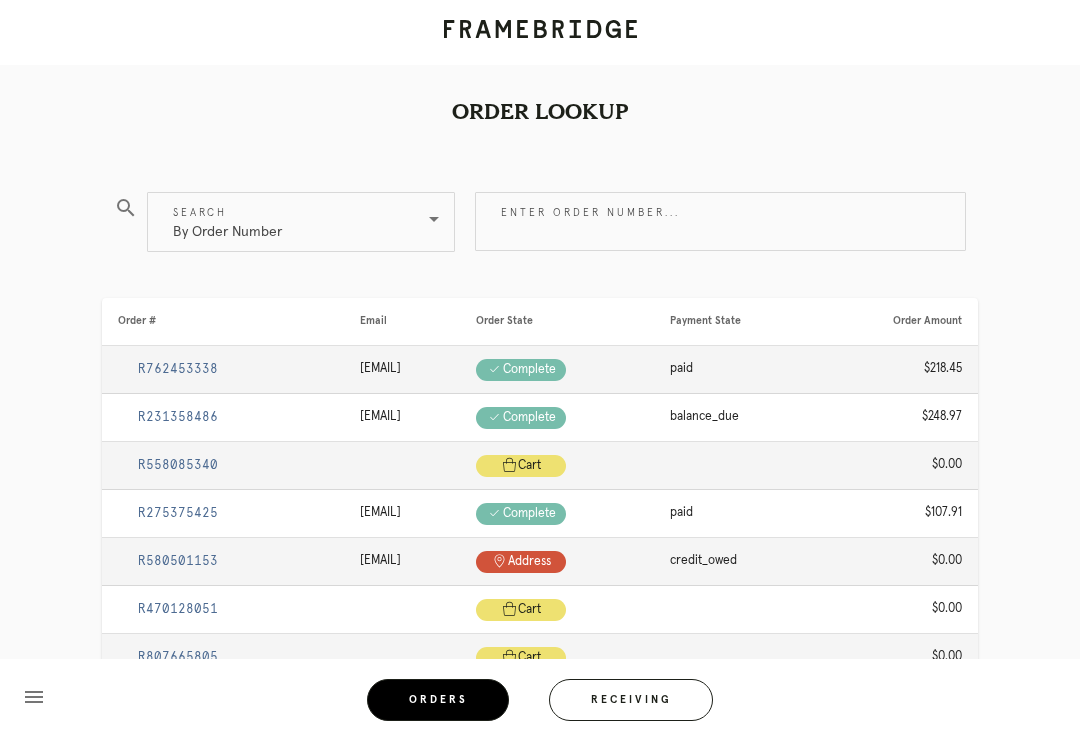 click on "Receiving" at bounding box center (631, 700) 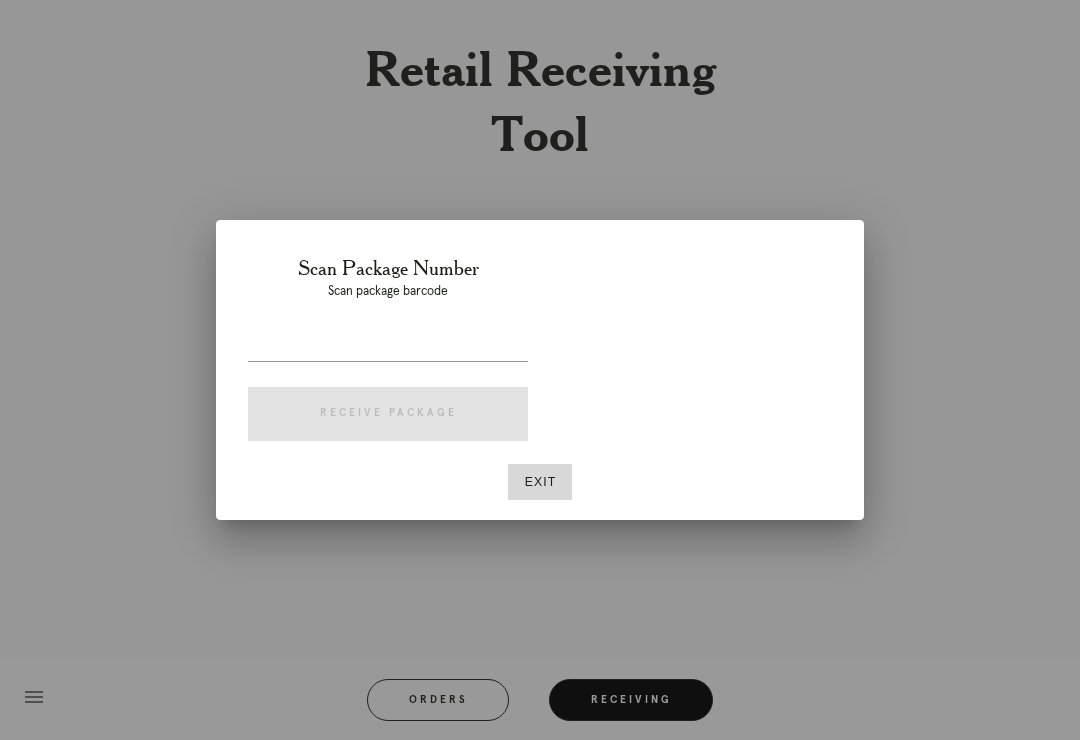 scroll, scrollTop: 31, scrollLeft: 0, axis: vertical 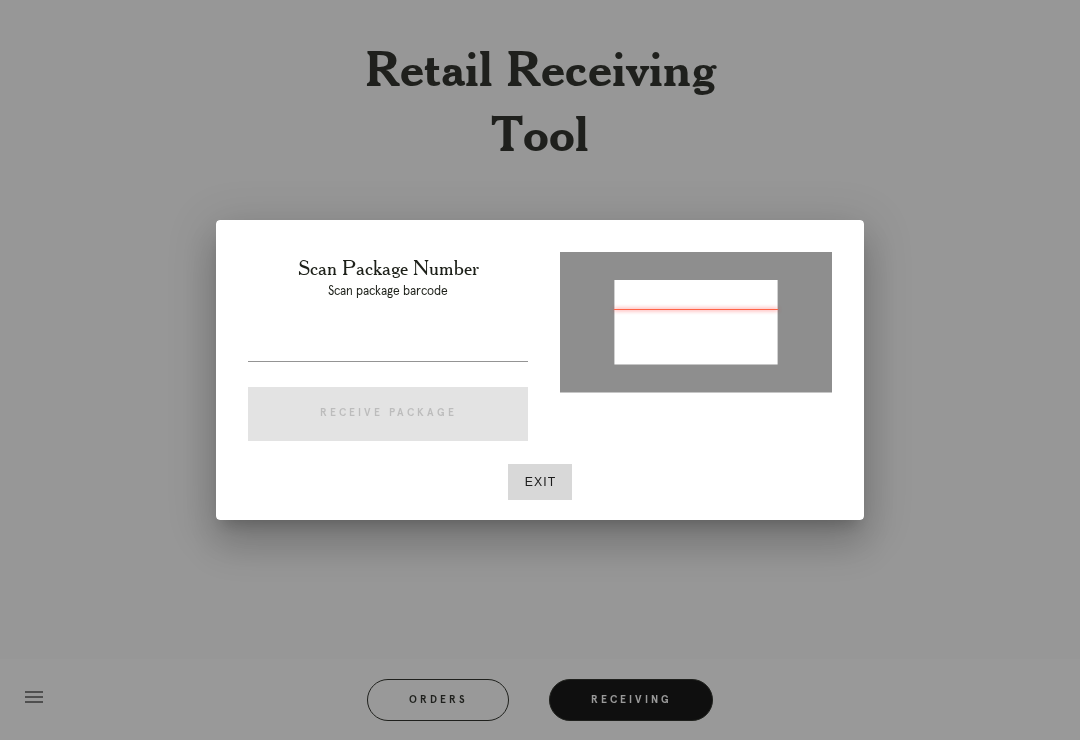 type on "[PHONE]" 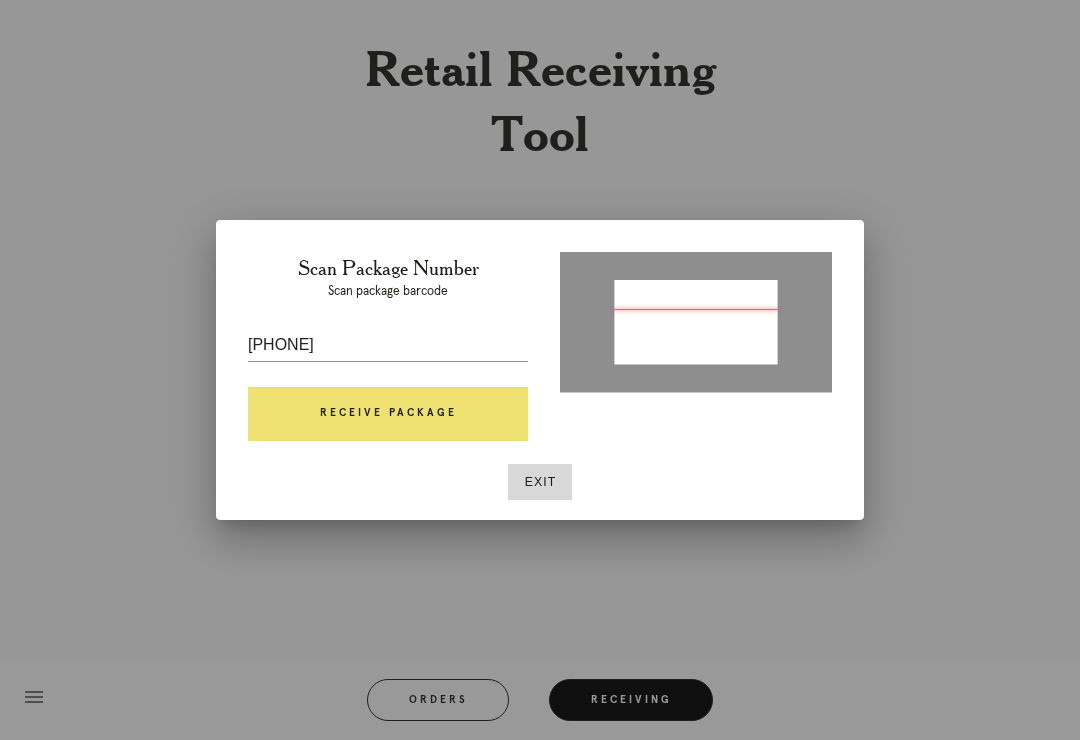 click on "Receive Package" at bounding box center [388, 414] 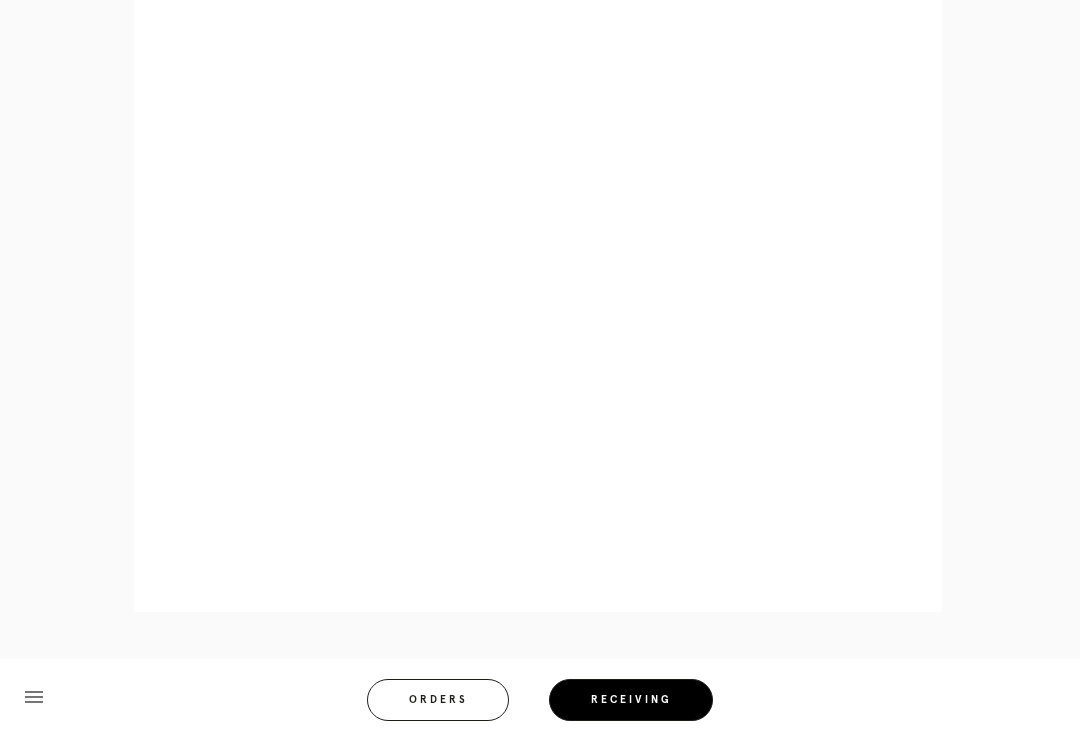 scroll, scrollTop: 876, scrollLeft: 0, axis: vertical 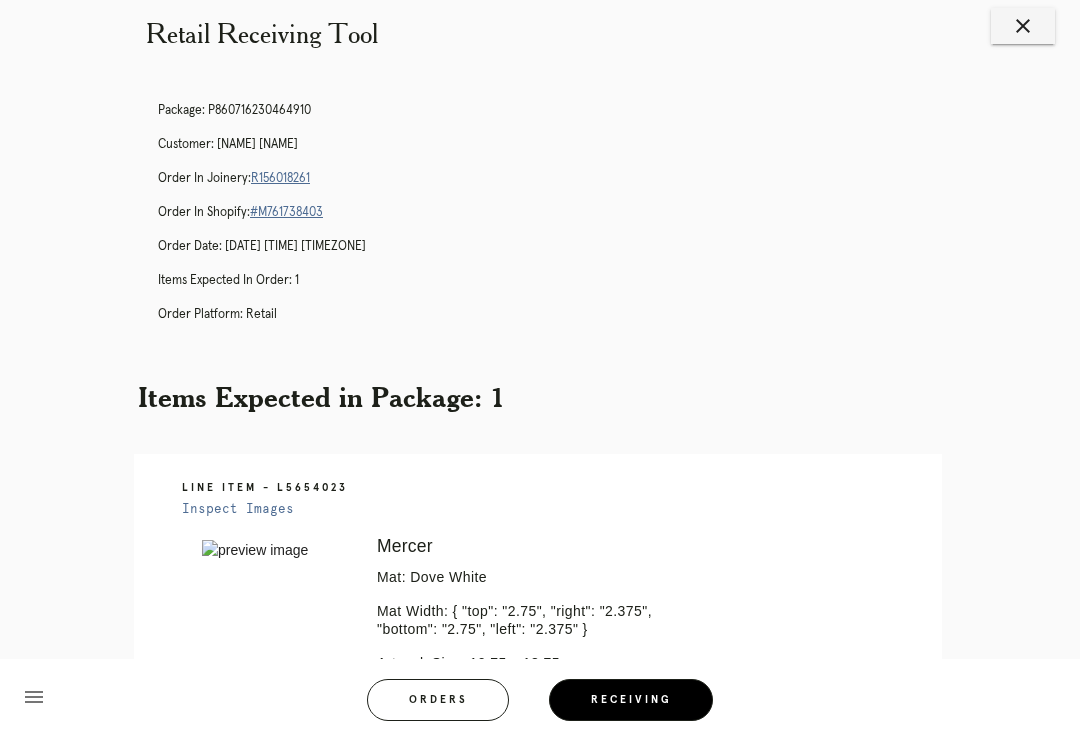 click on "Orders" at bounding box center [438, 700] 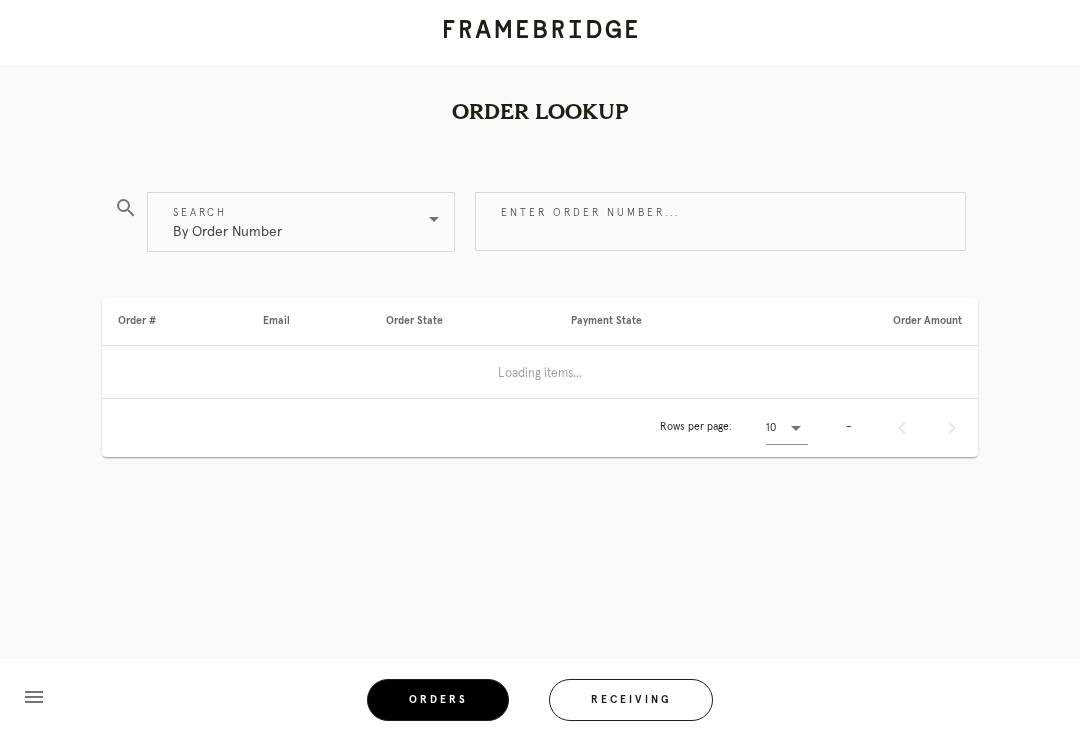 click on "Receiving" at bounding box center (631, 700) 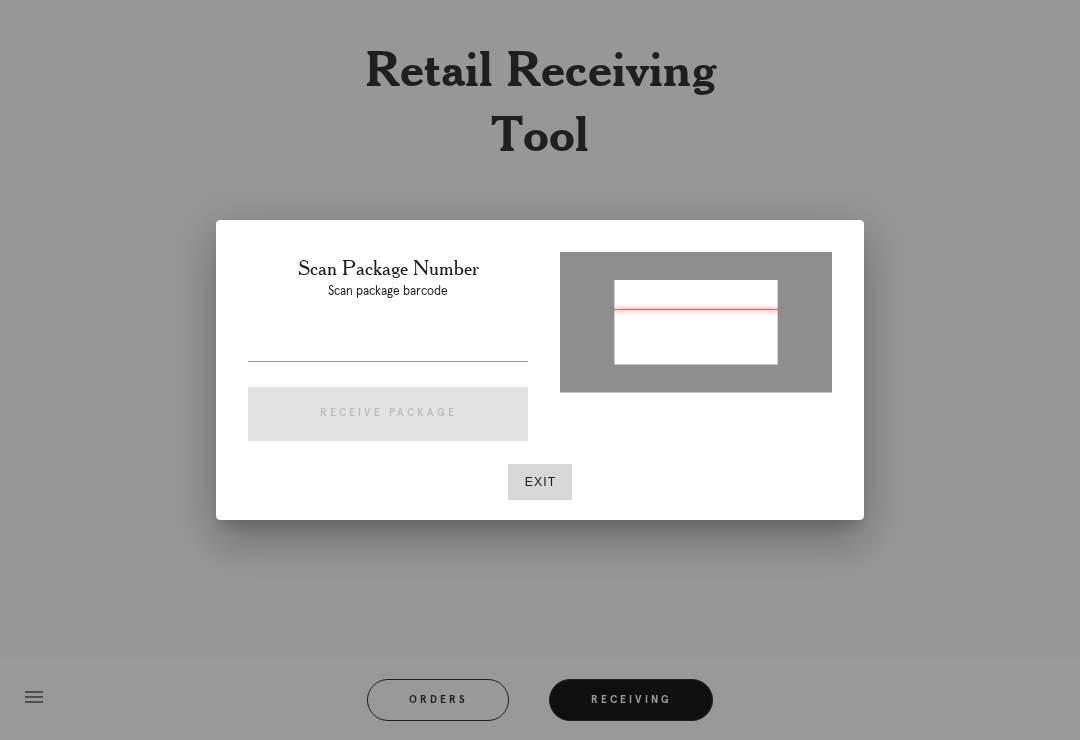 type on "P131654497674829" 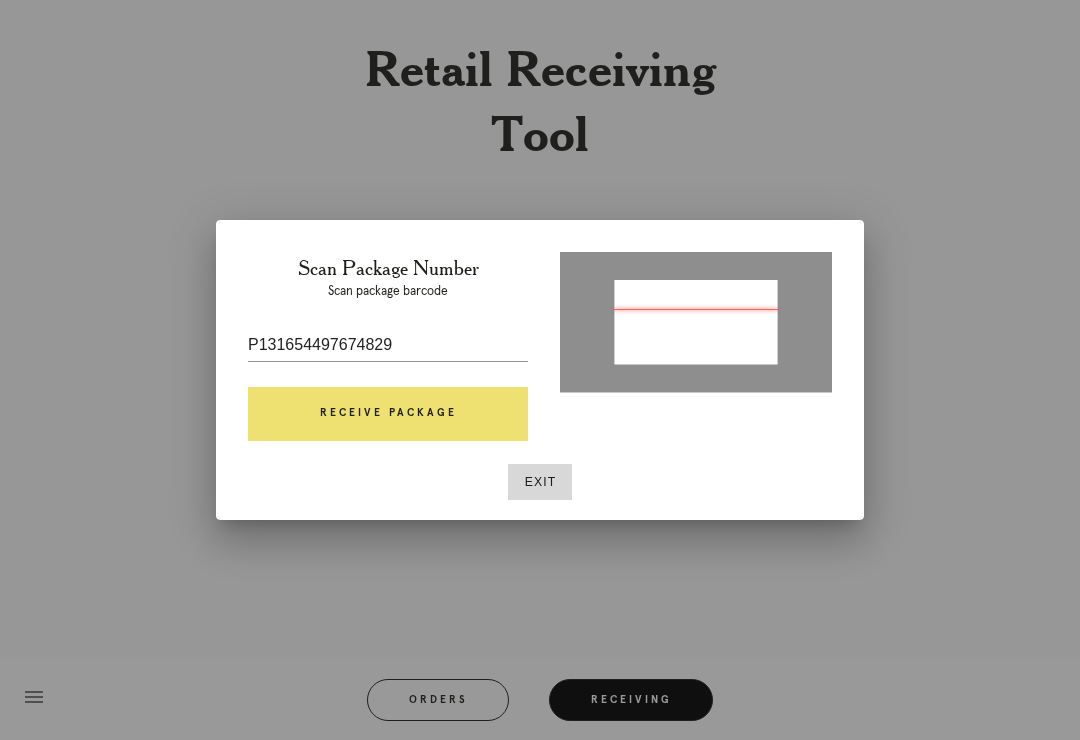 click on "Receive Package" at bounding box center (388, 414) 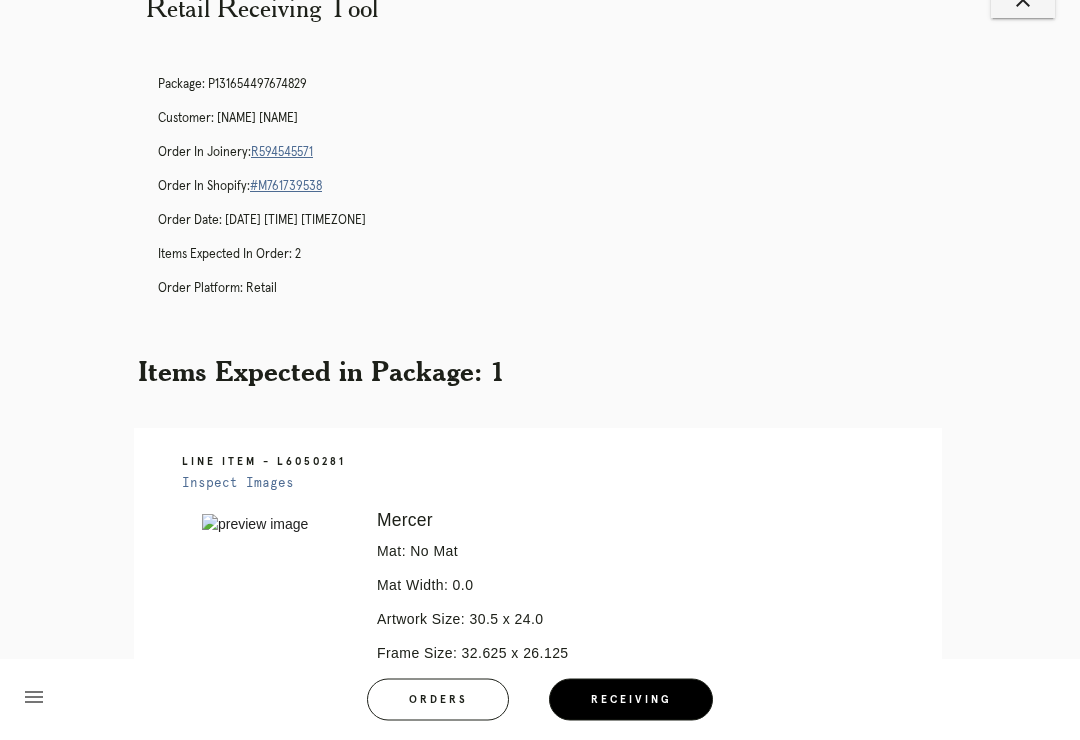 scroll, scrollTop: 50, scrollLeft: 0, axis: vertical 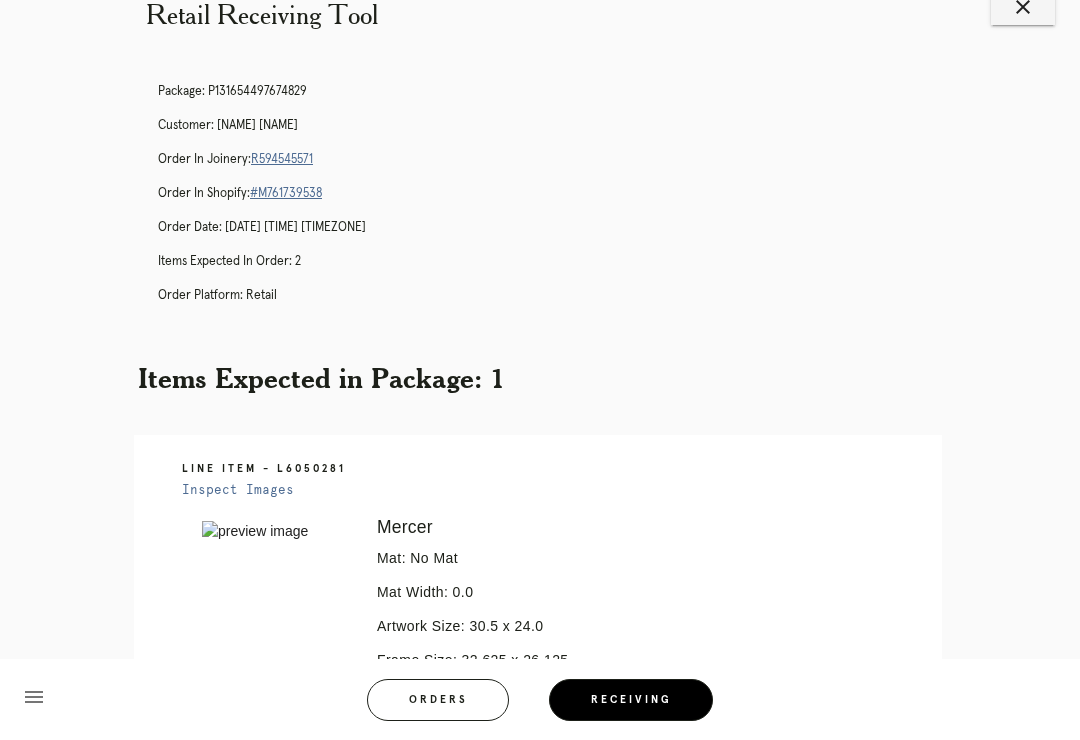 click on "R594545571" at bounding box center (282, 159) 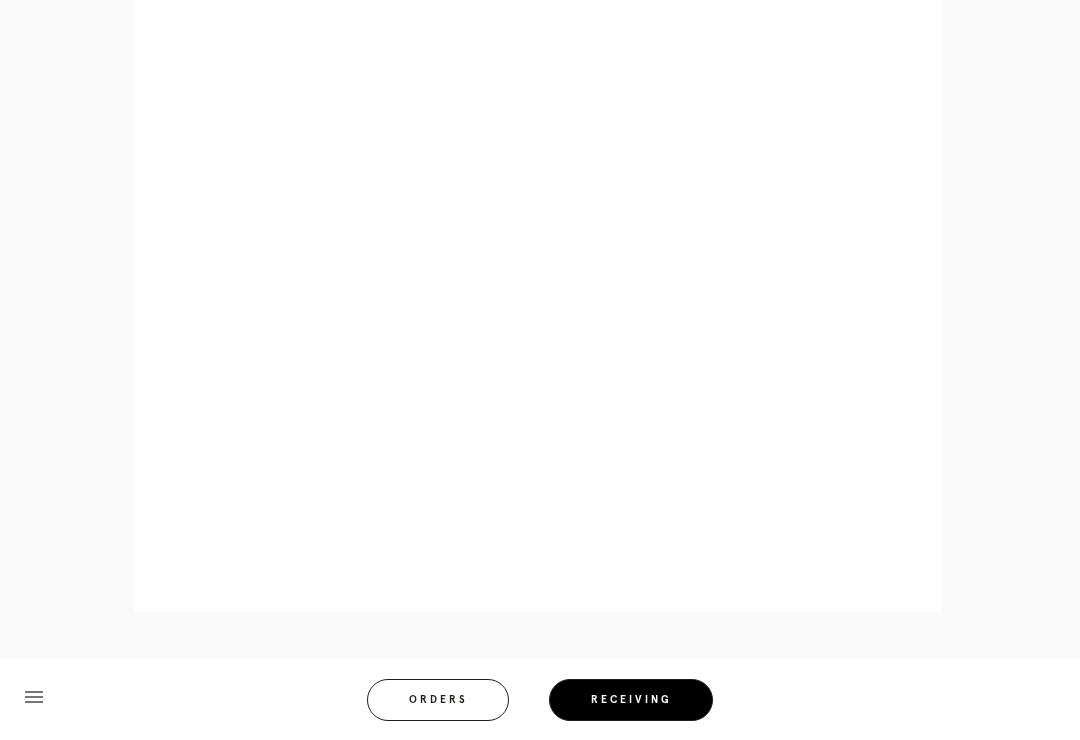 scroll, scrollTop: 858, scrollLeft: 0, axis: vertical 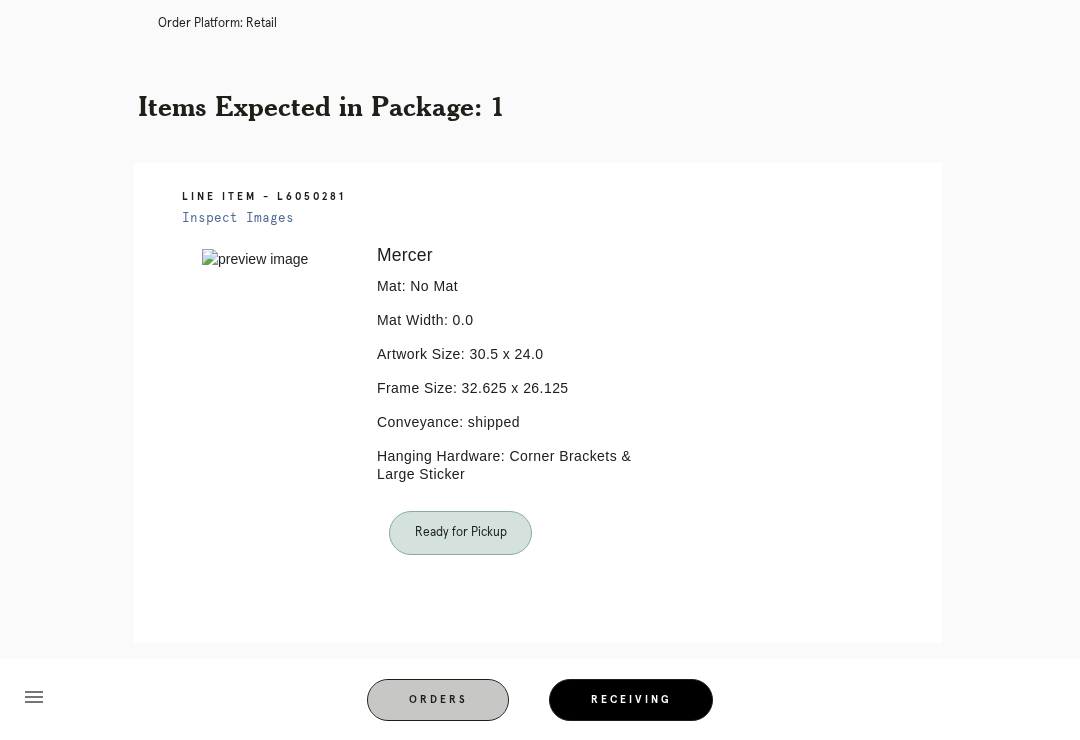 click on "Orders" at bounding box center (438, 700) 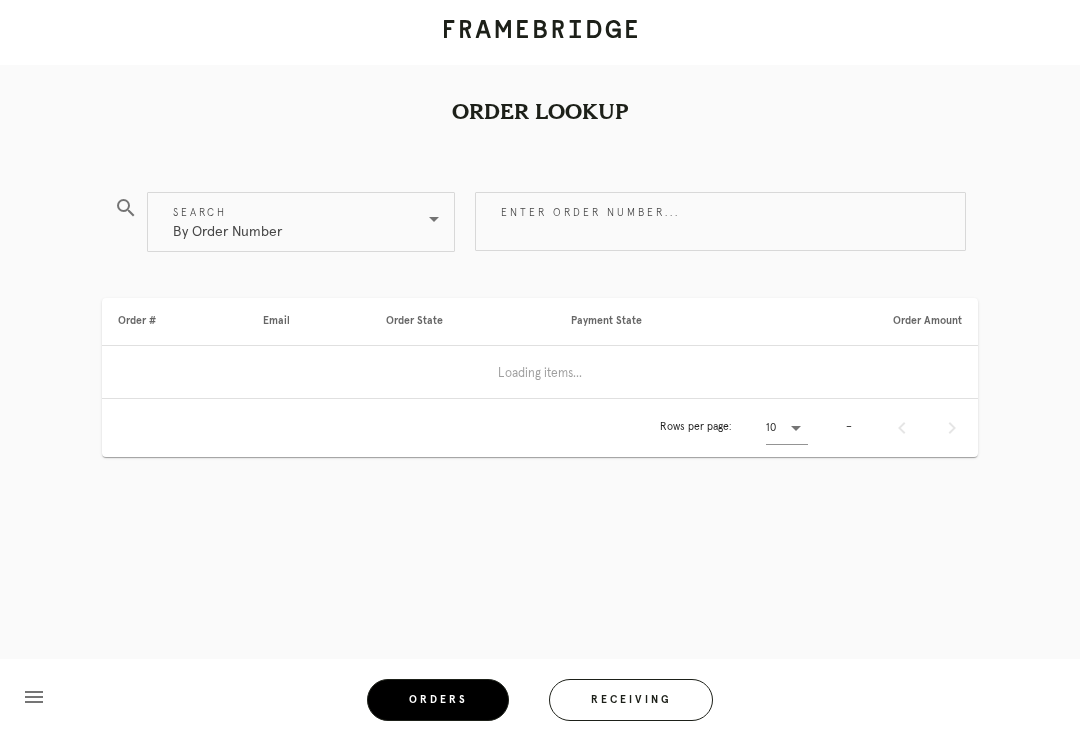 scroll, scrollTop: 0, scrollLeft: 0, axis: both 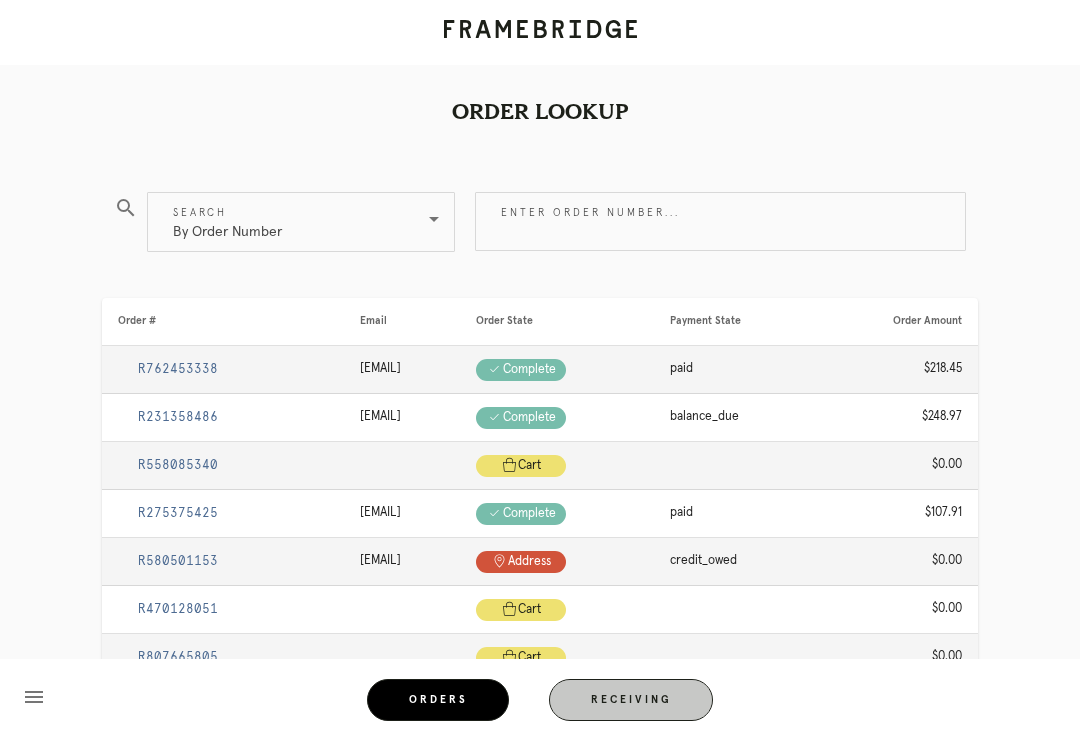 click on "Orders" at bounding box center (438, 700) 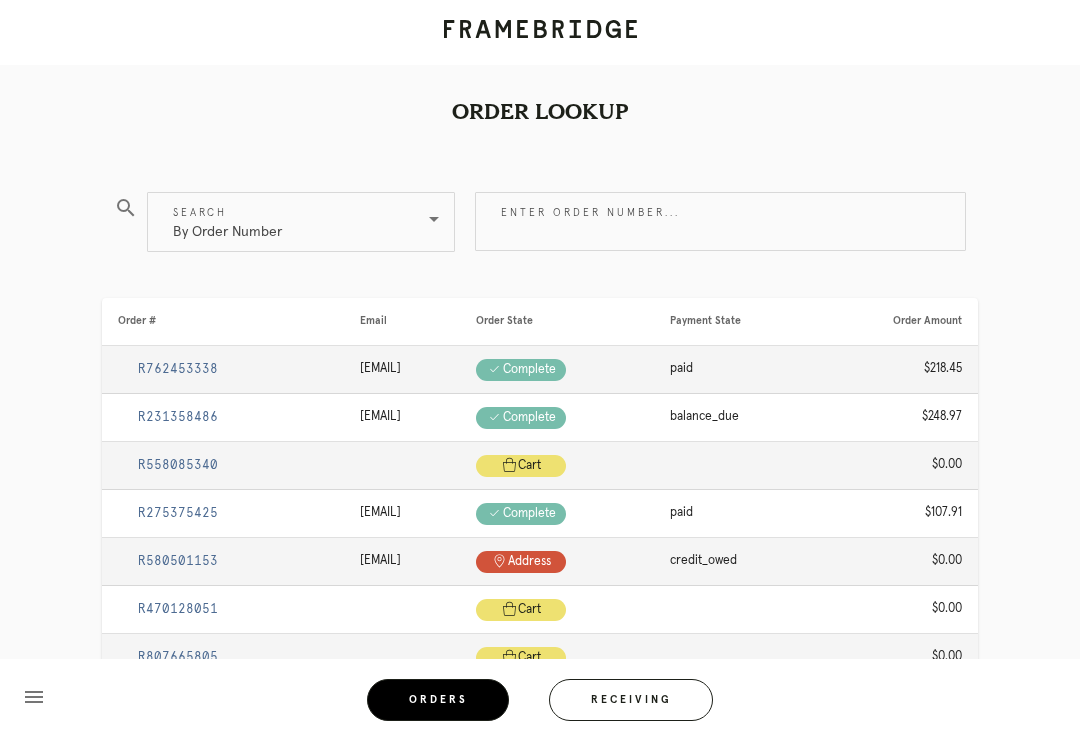 click on "Receiving" at bounding box center (631, 700) 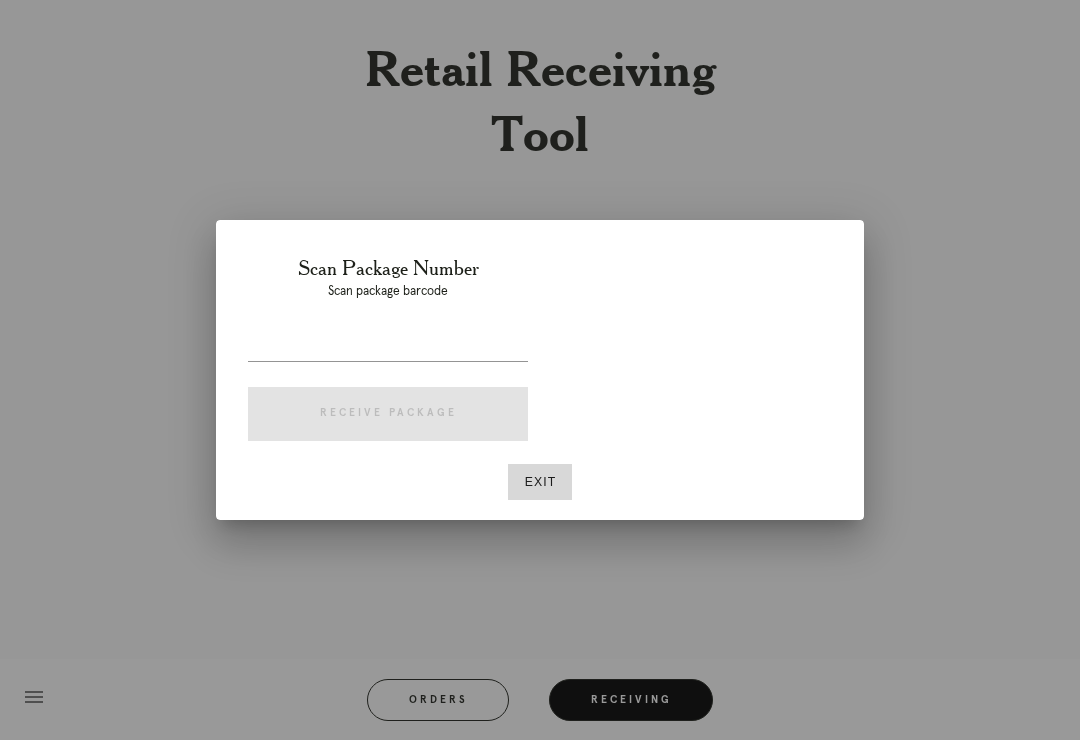 scroll, scrollTop: 31, scrollLeft: 0, axis: vertical 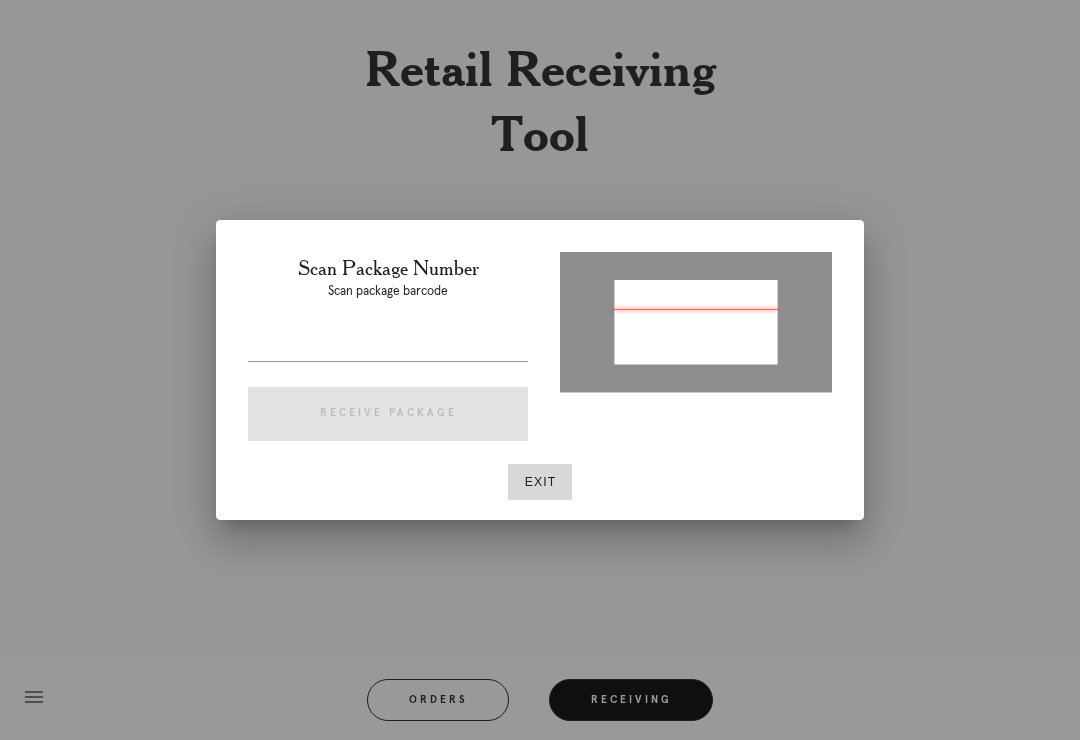 type on "P432939945528838" 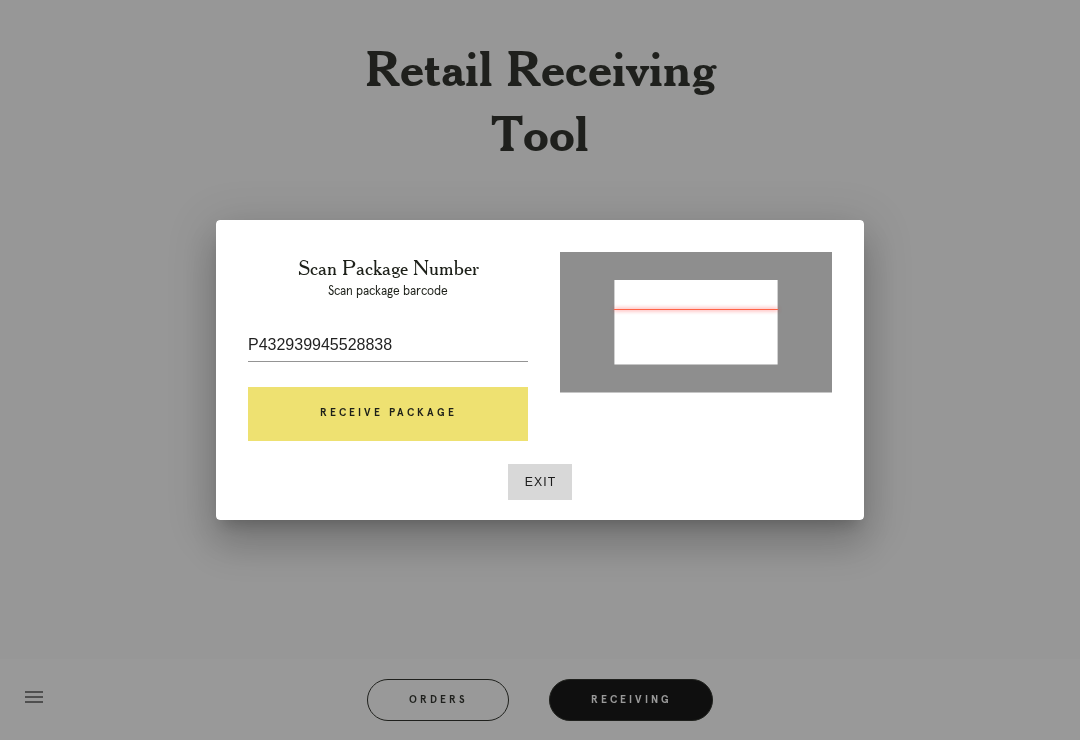 click on "Receive Package" at bounding box center (388, 414) 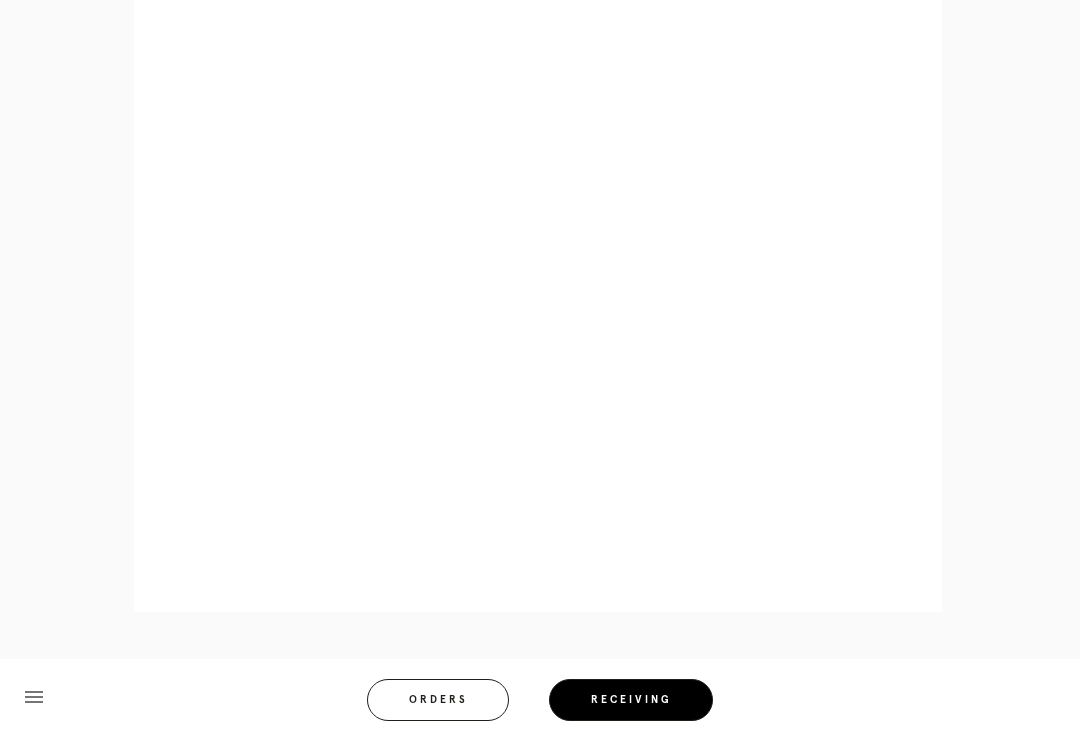 scroll, scrollTop: 858, scrollLeft: 0, axis: vertical 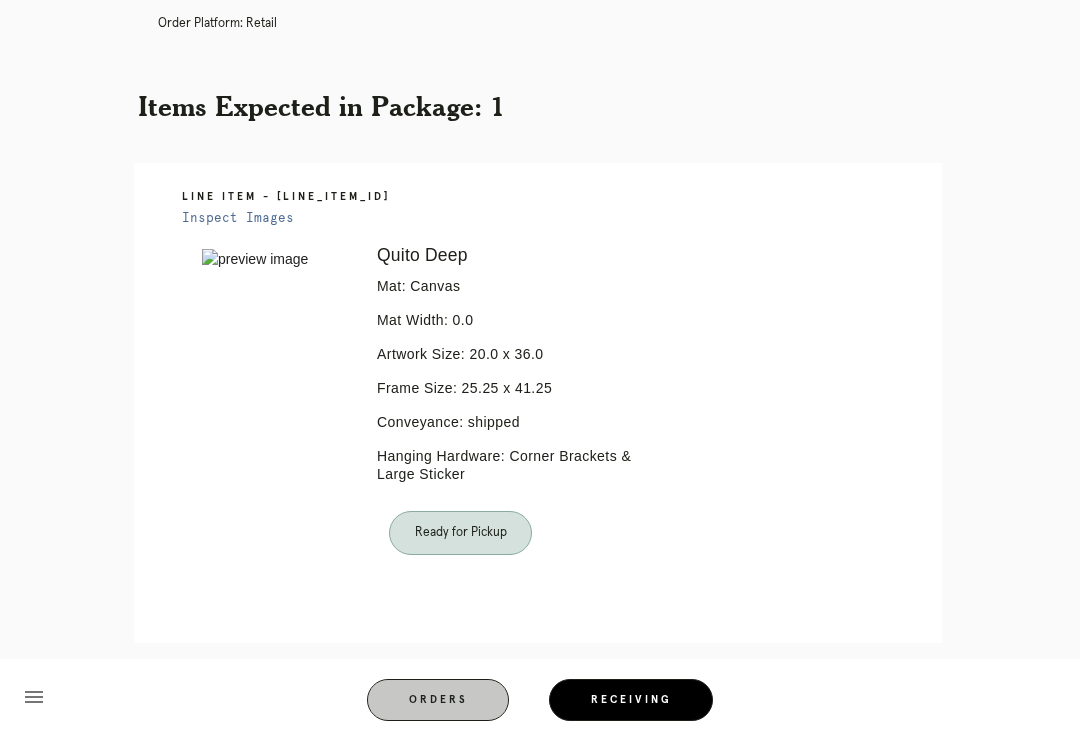 click on "Receiving" at bounding box center (631, 700) 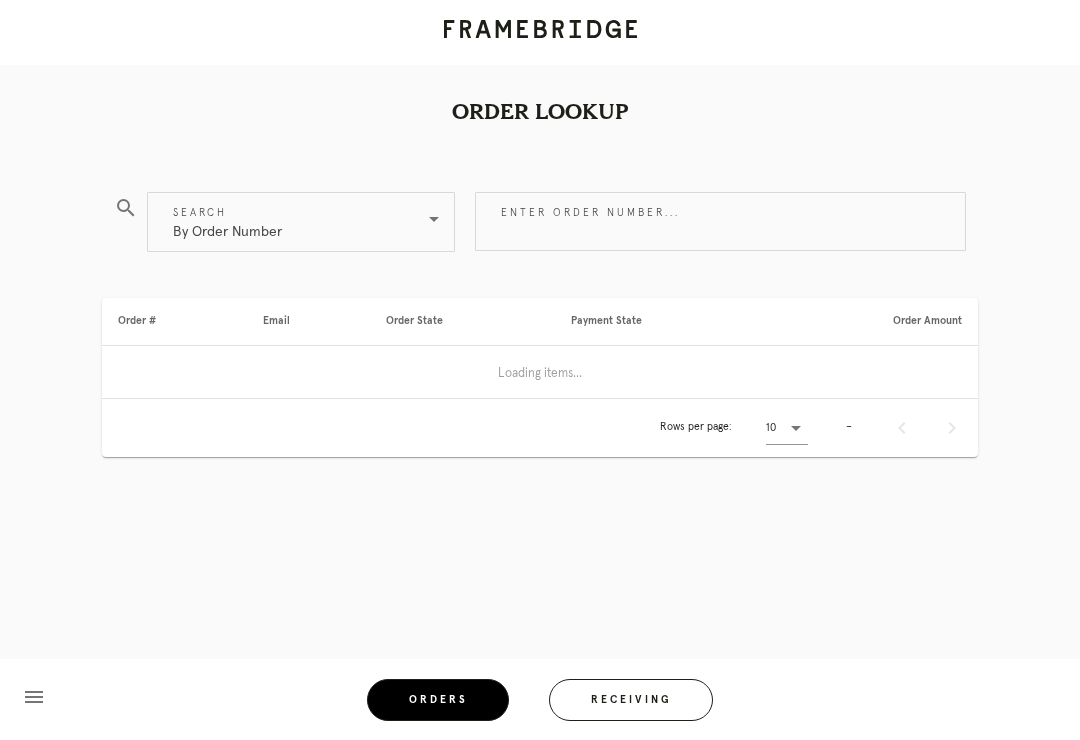 scroll, scrollTop: 0, scrollLeft: 0, axis: both 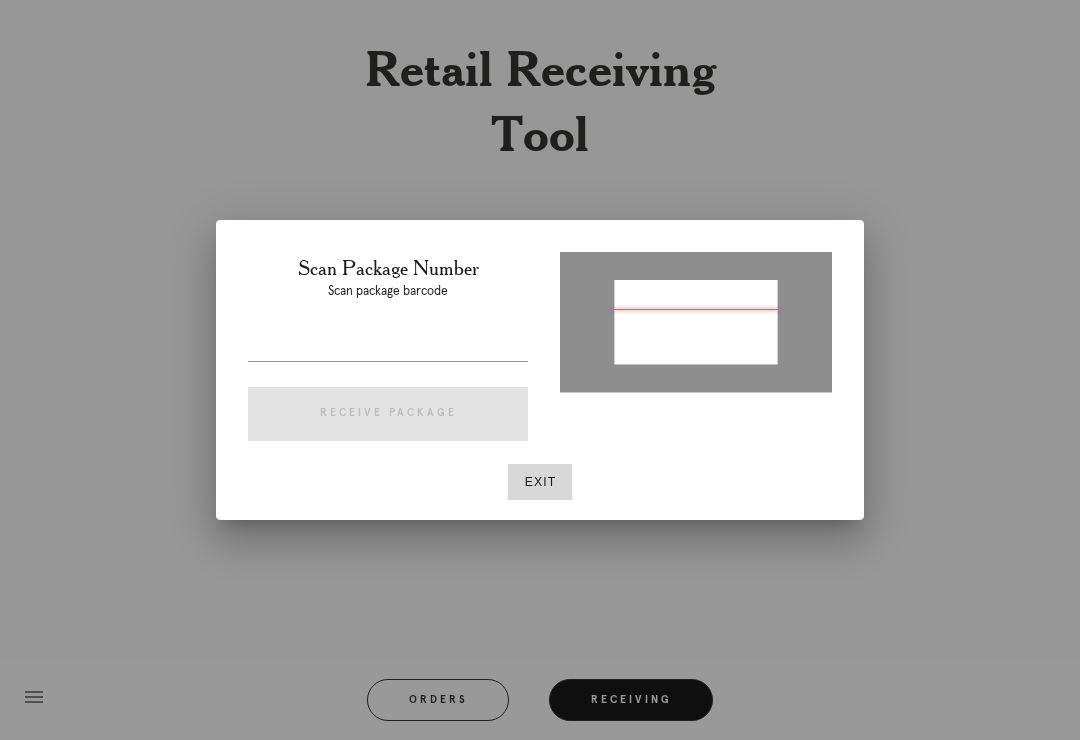 type on "[PACKAGE_ID]" 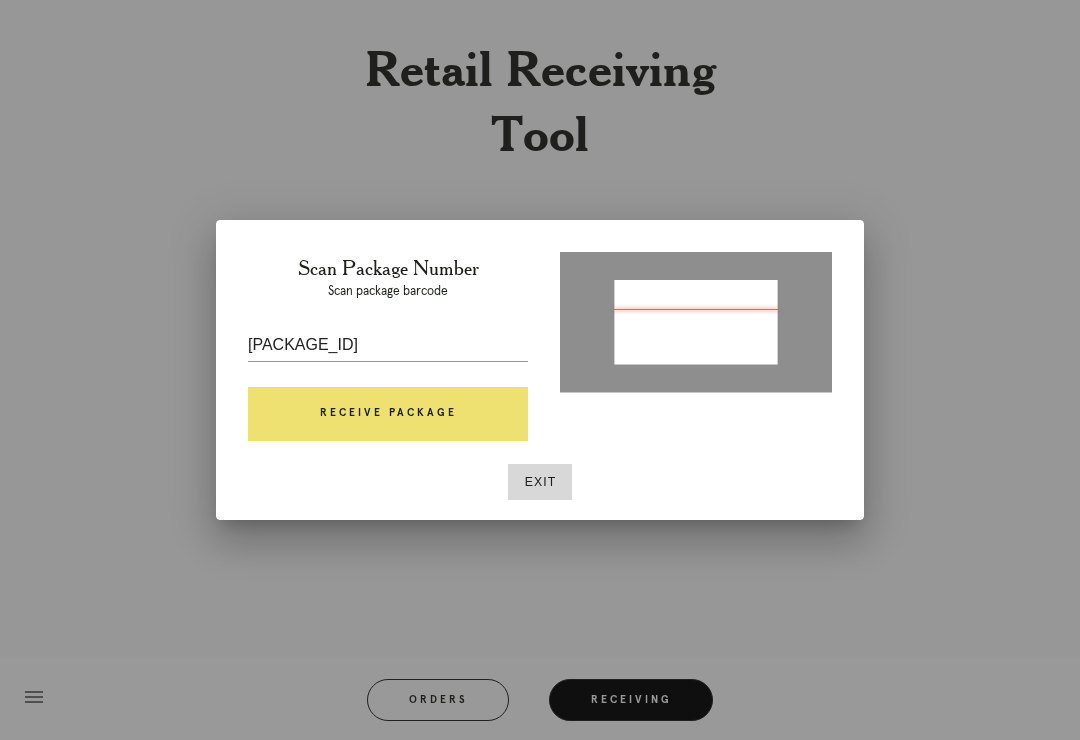 click on "Receive Package" at bounding box center (388, 414) 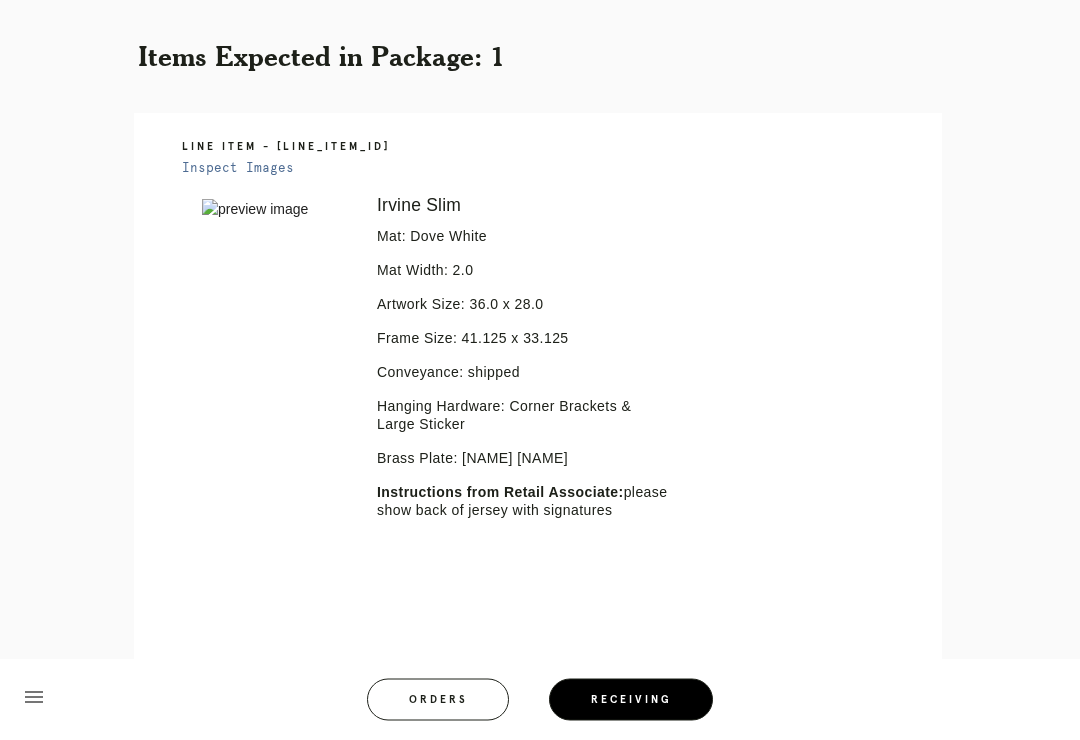 scroll, scrollTop: 373, scrollLeft: 0, axis: vertical 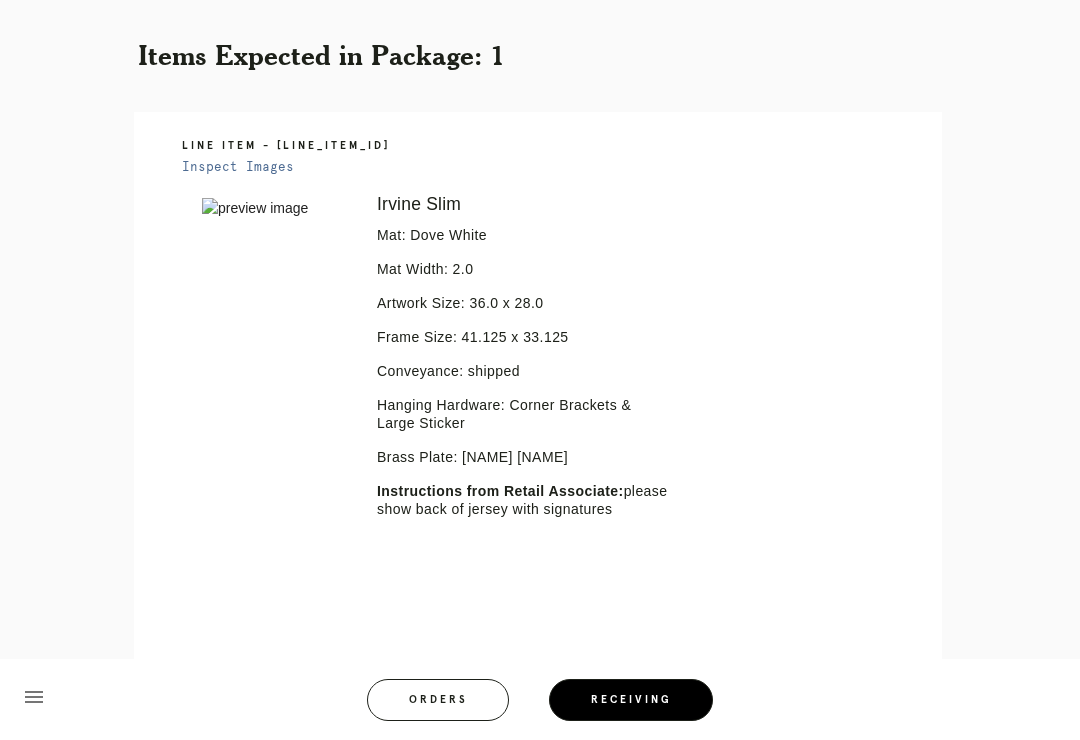 click on "Orders" at bounding box center [438, 700] 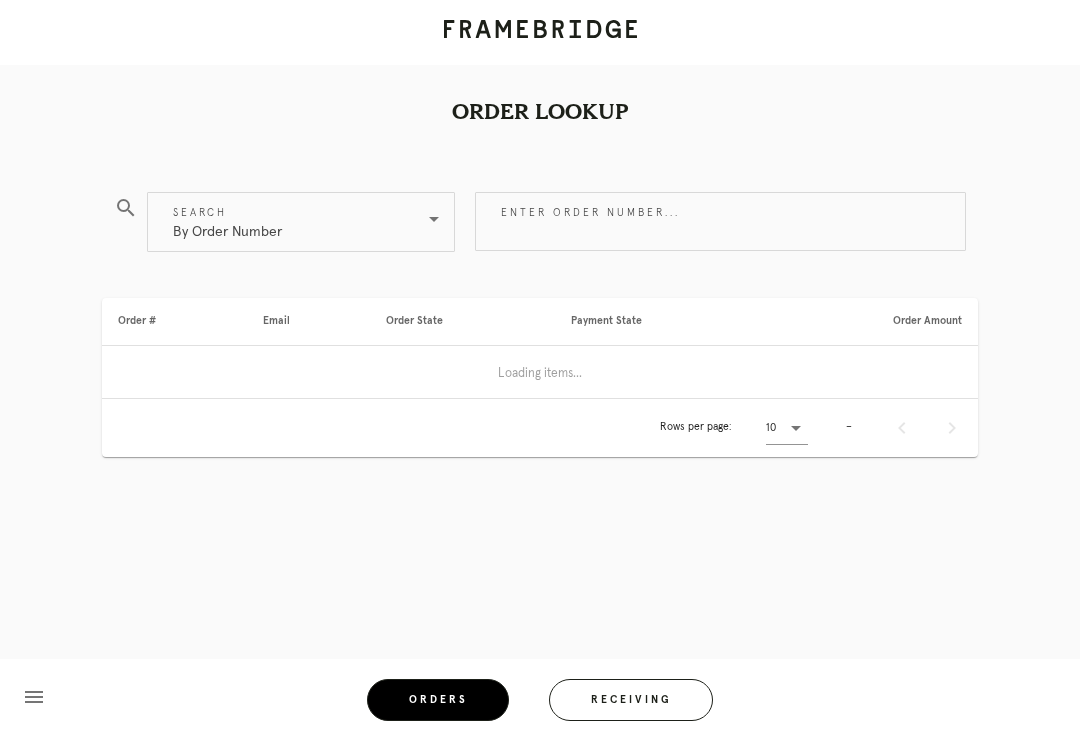 scroll, scrollTop: 0, scrollLeft: 0, axis: both 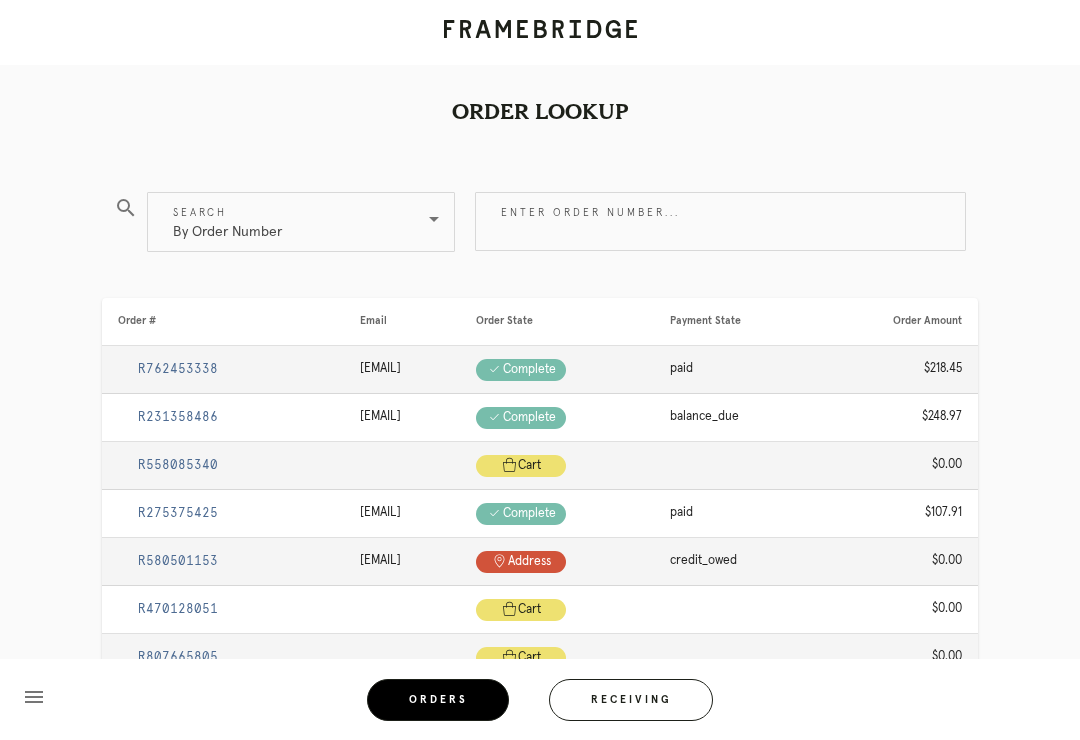 click on "Receiving" at bounding box center [631, 700] 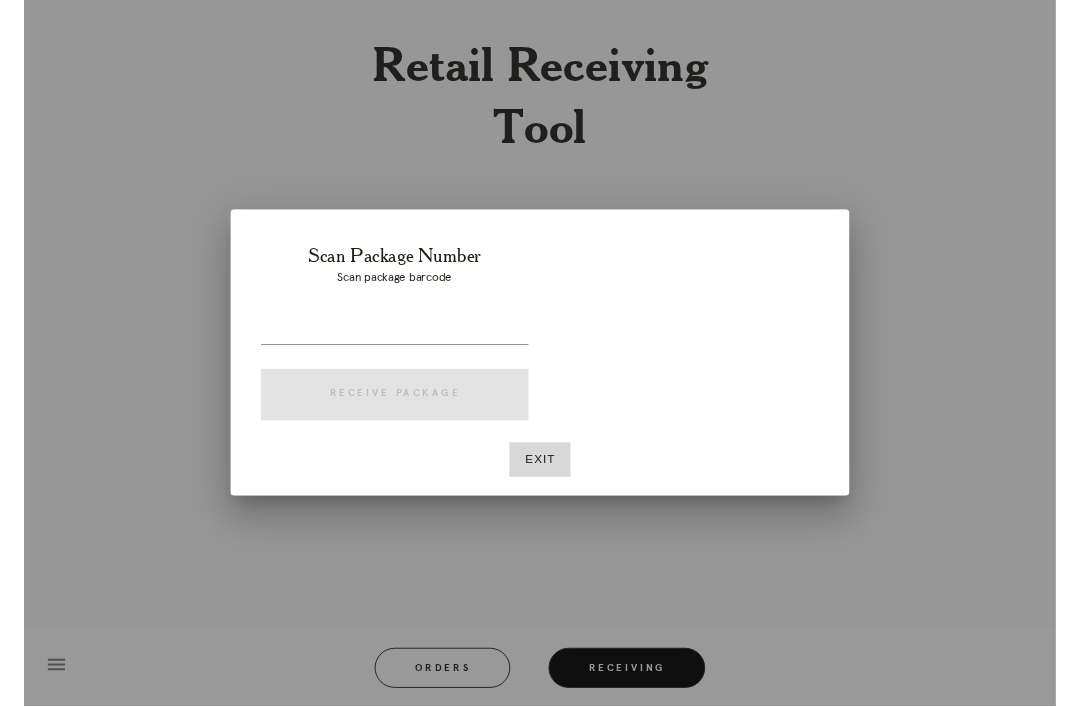 scroll, scrollTop: 31, scrollLeft: 0, axis: vertical 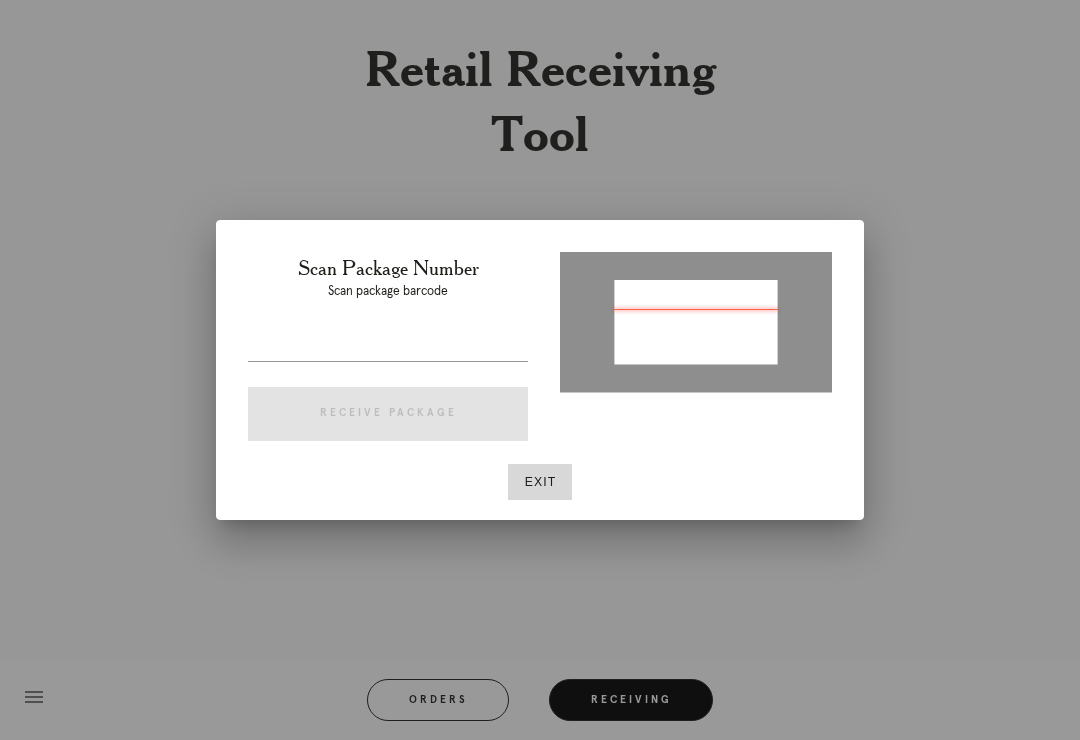 type on "[PACKAGE_ID]" 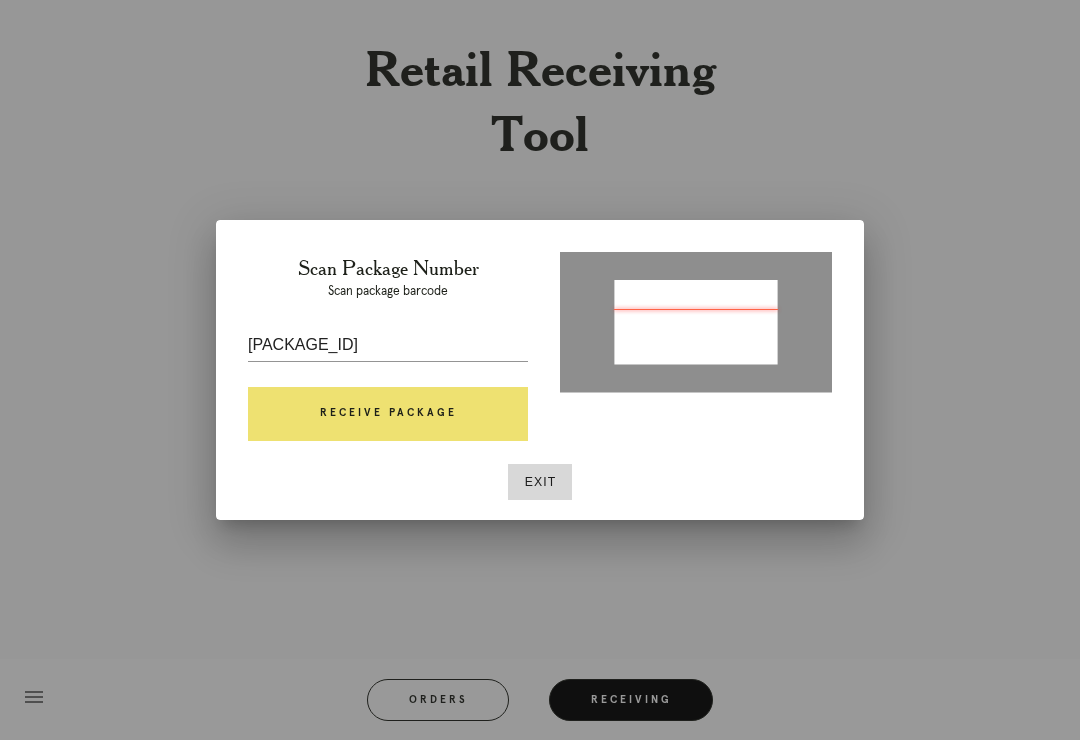 click on "Receive Package" at bounding box center (388, 414) 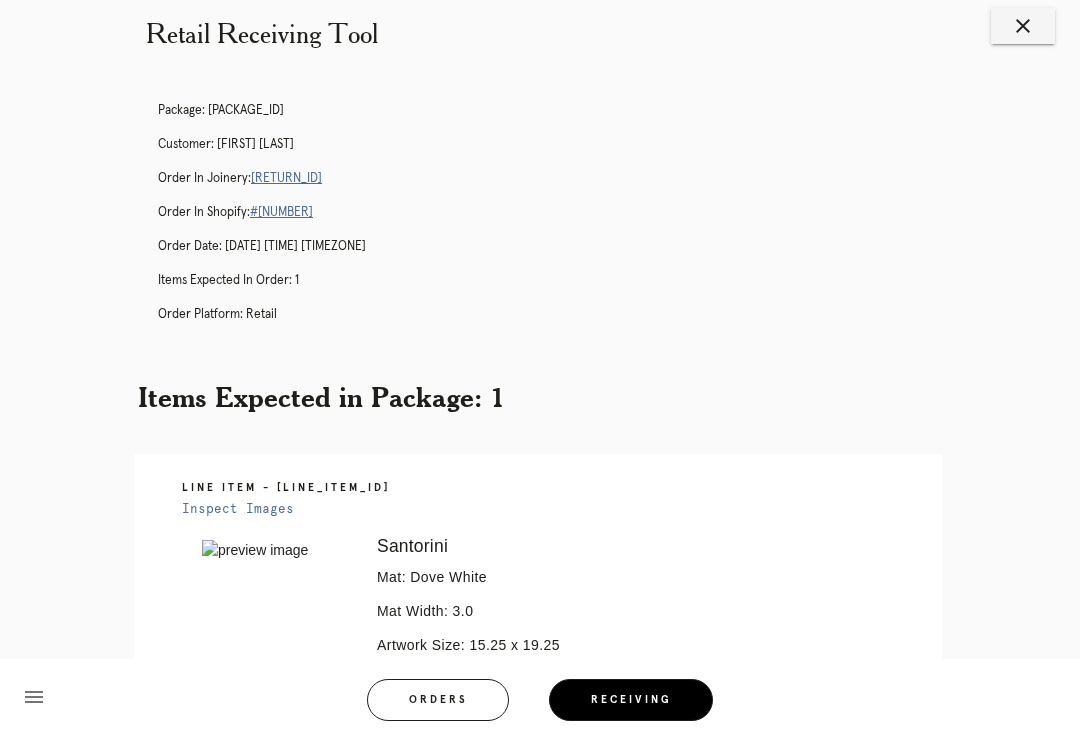click on "[RETURN_ID]" at bounding box center [286, 178] 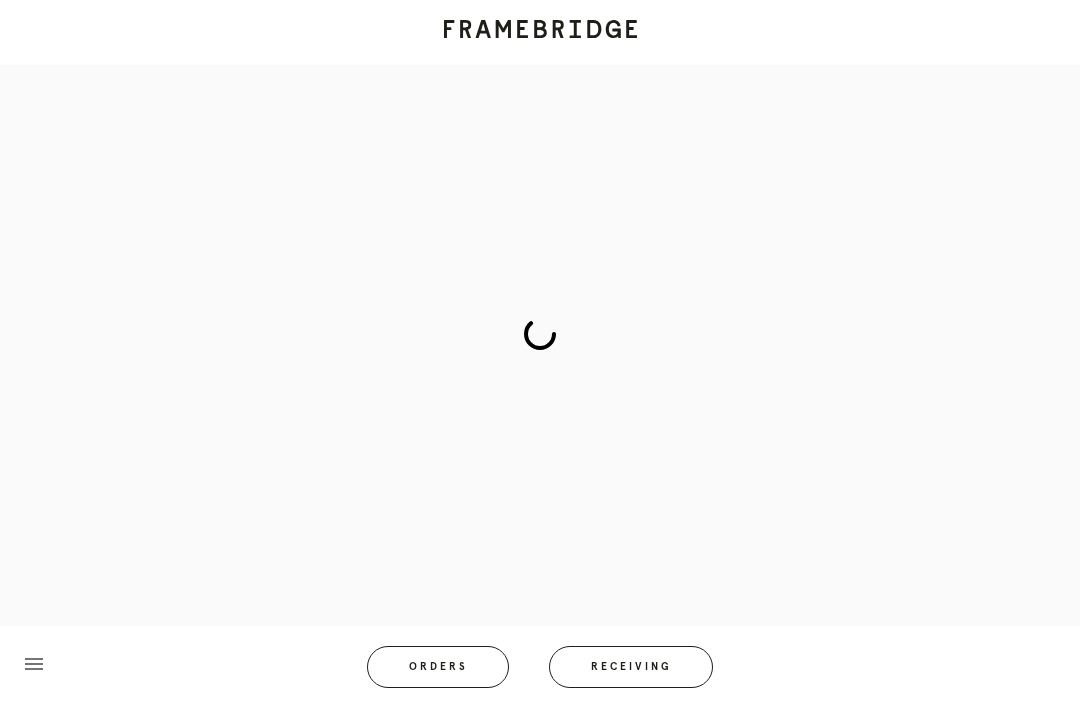 scroll, scrollTop: 0, scrollLeft: 0, axis: both 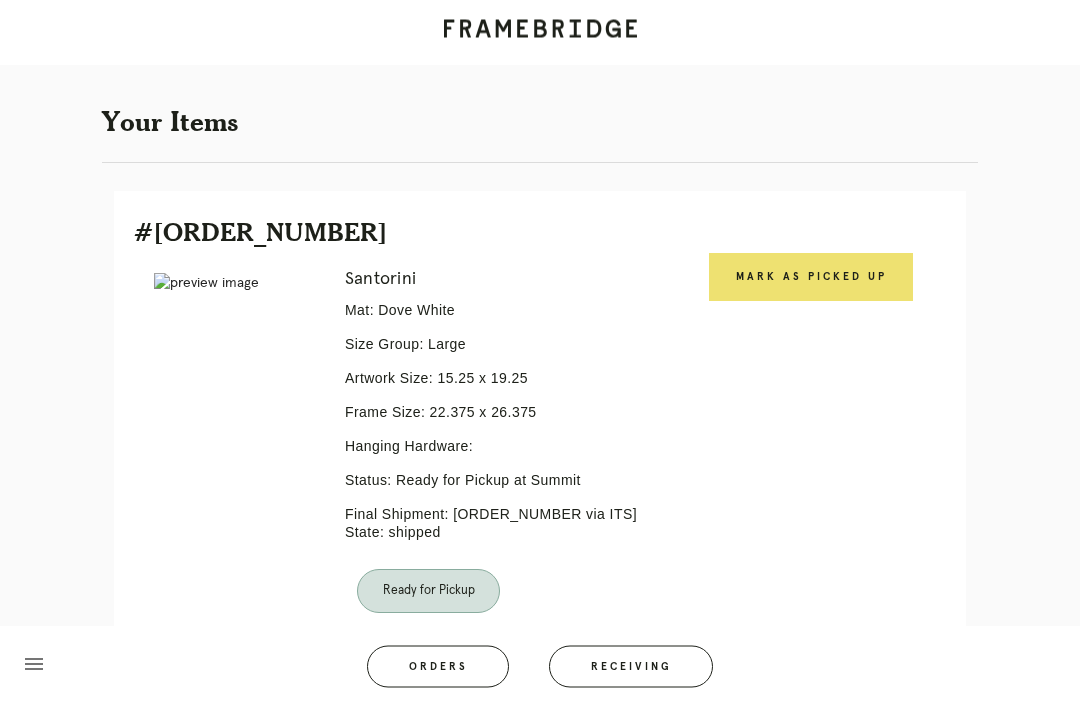 click on "Mark as Picked Up" at bounding box center [811, 278] 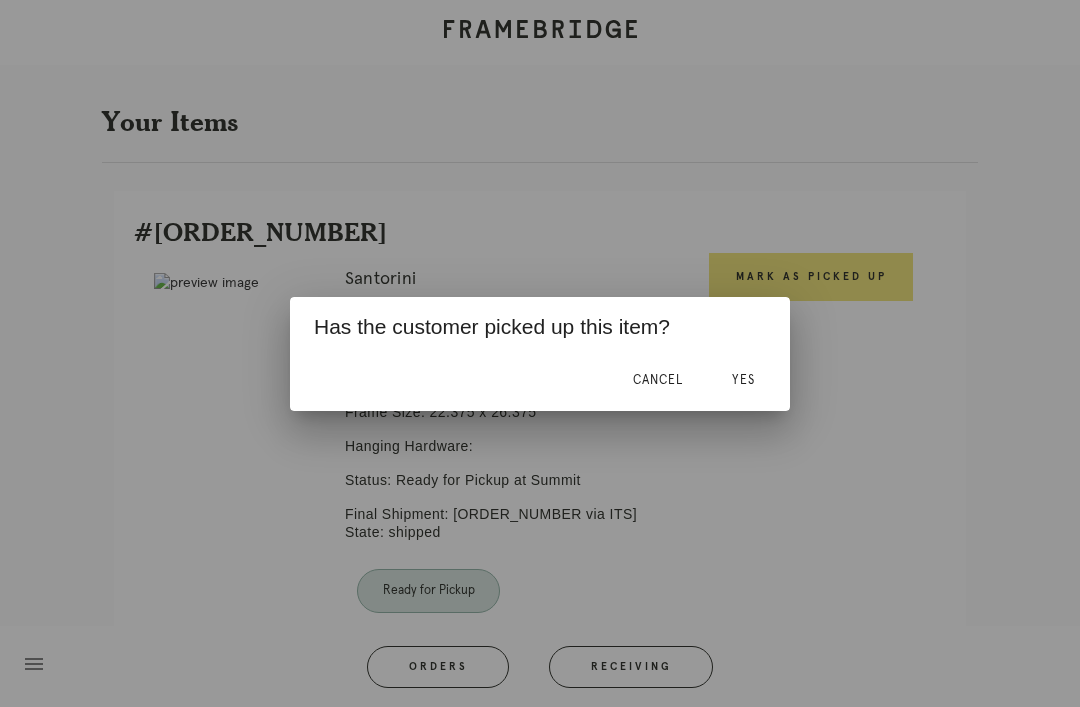 click on "Yes" at bounding box center (743, 380) 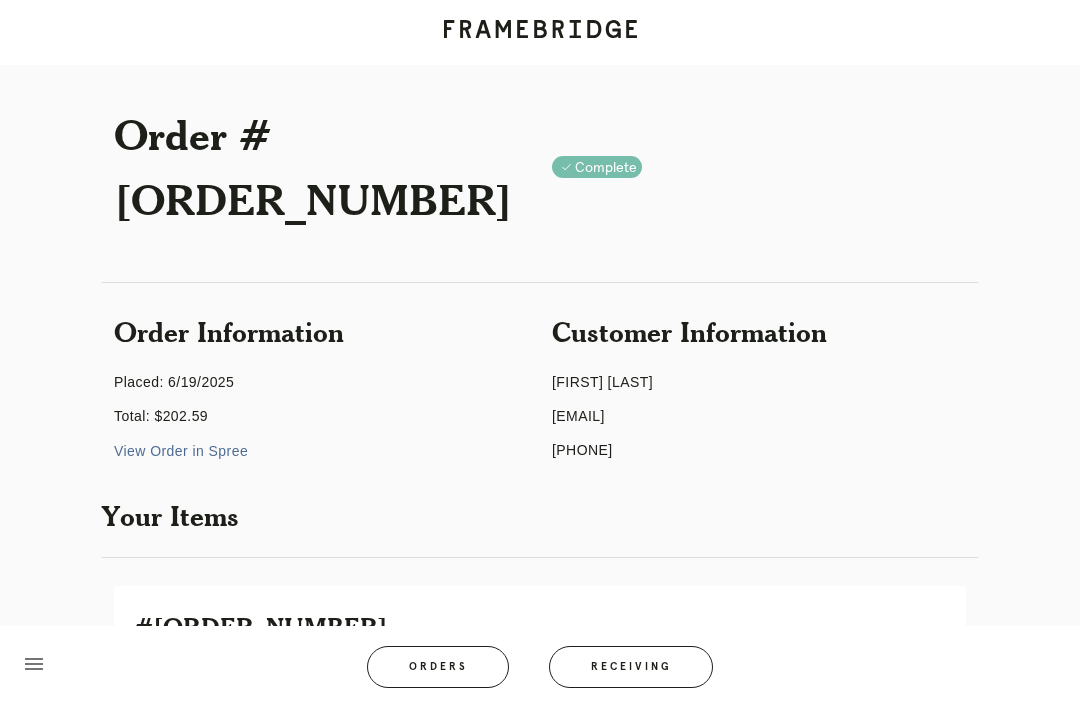scroll, scrollTop: 0, scrollLeft: 0, axis: both 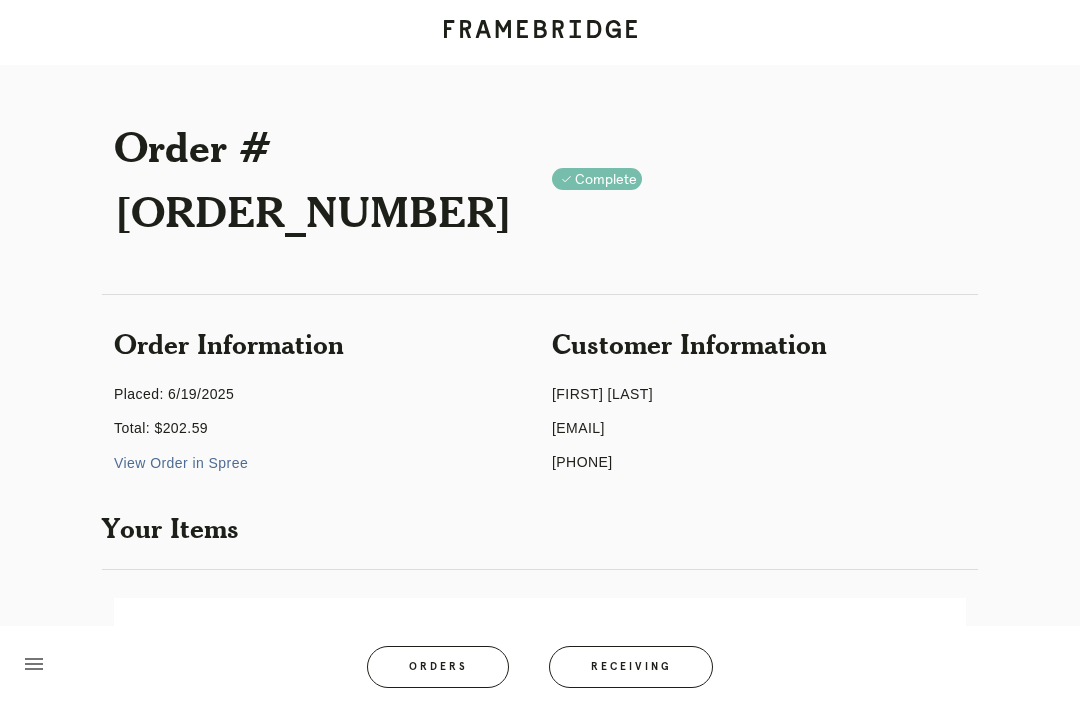 click on "Orders" at bounding box center (438, 667) 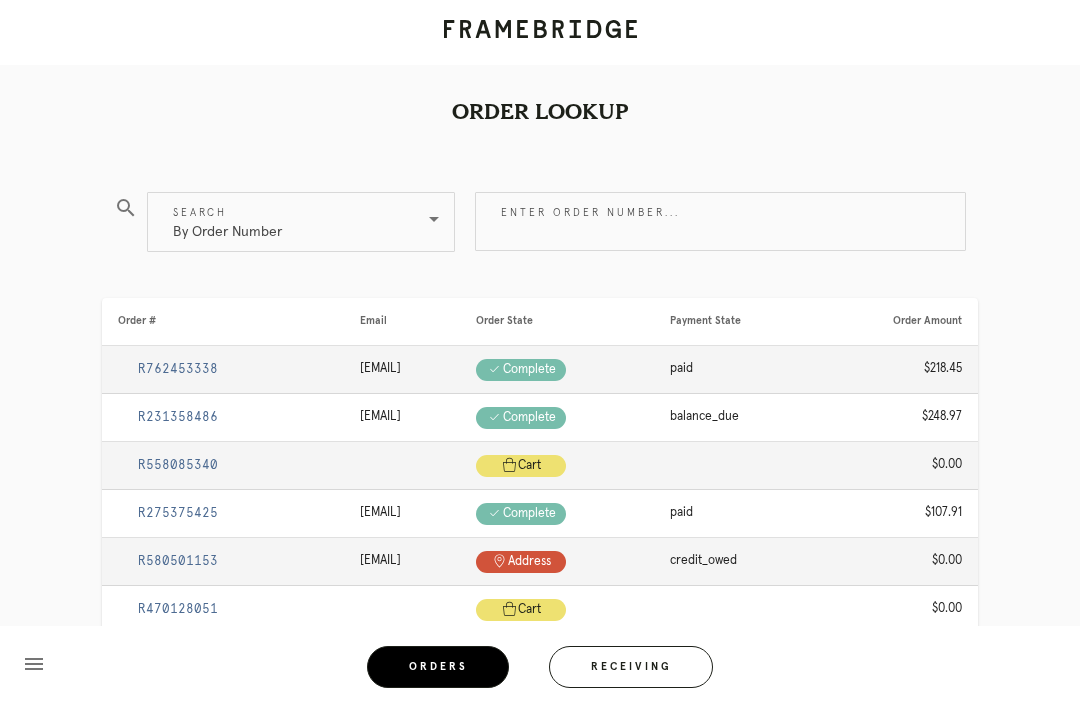 click at bounding box center (434, 219) 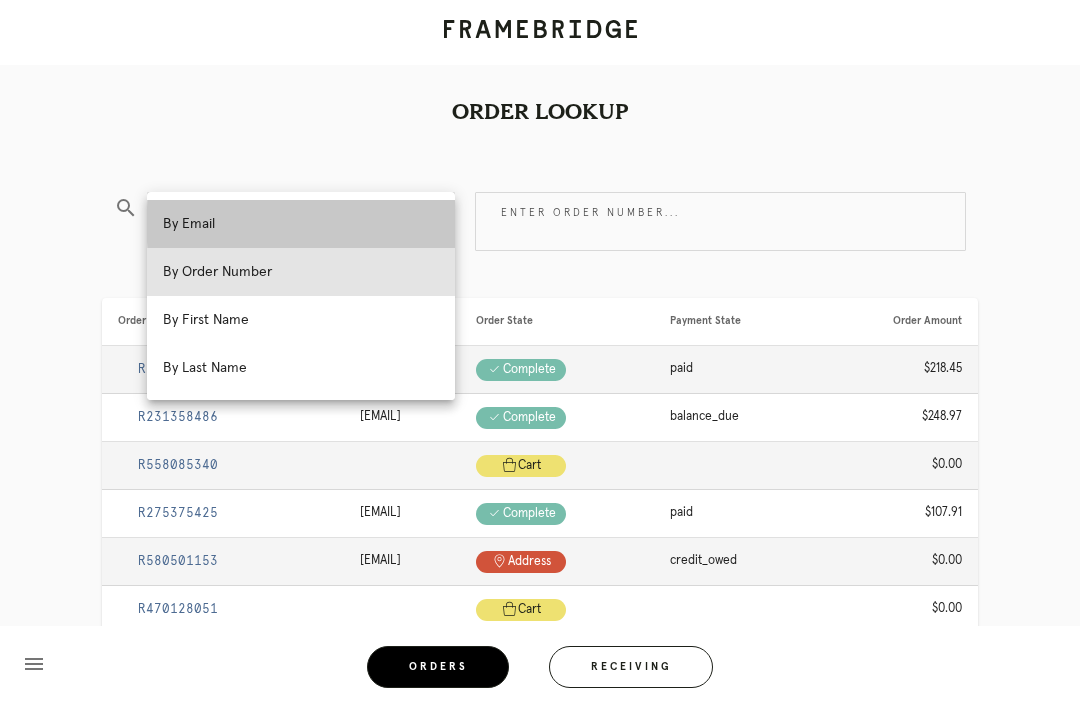 click on "By Email" at bounding box center [301, 224] 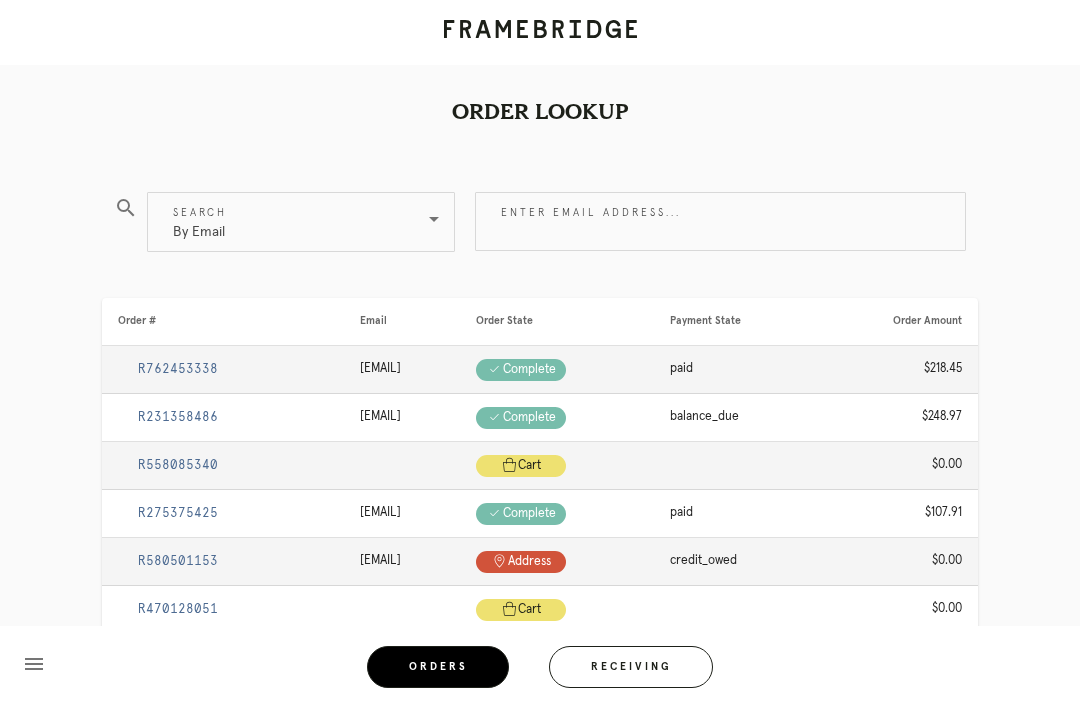 click on "Enter email address..." at bounding box center [720, 221] 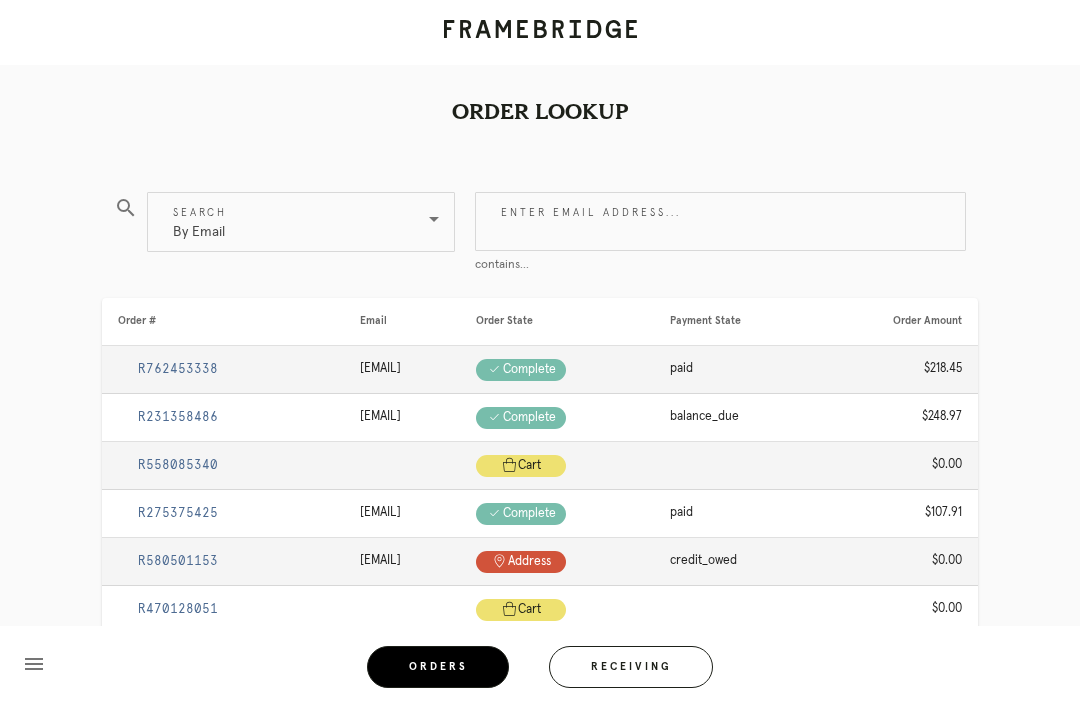 click on "Enter email address..." at bounding box center [720, 221] 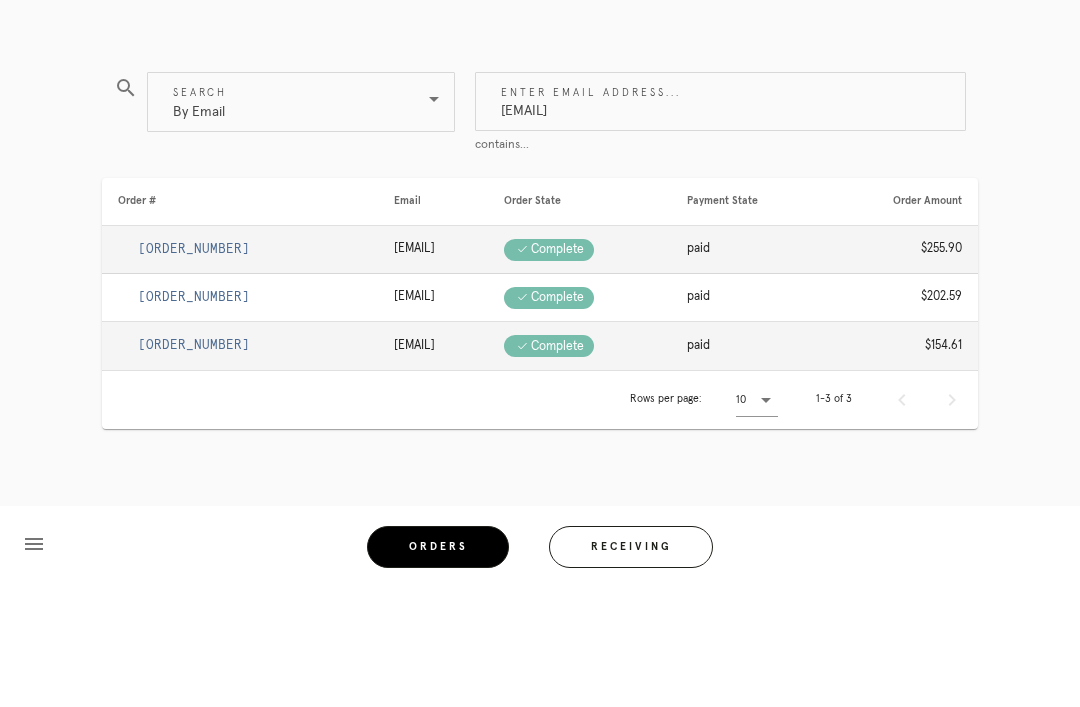 type on "alexandra.adelson@gmail.com" 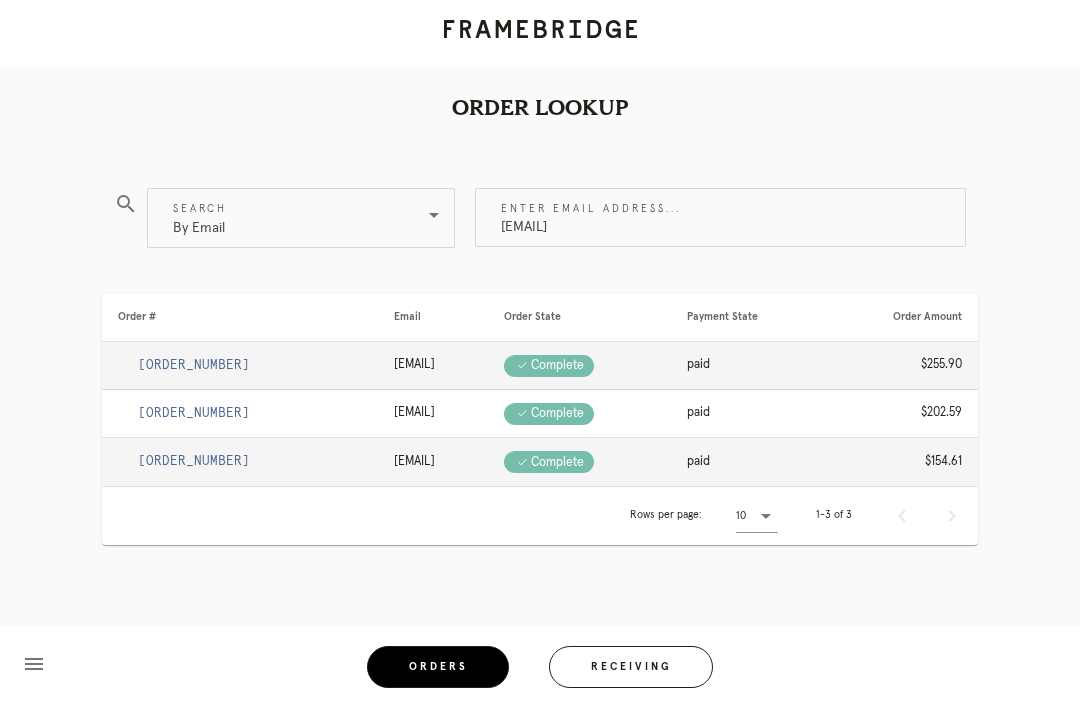 click on "[RETURN_ID]" at bounding box center [194, 413] 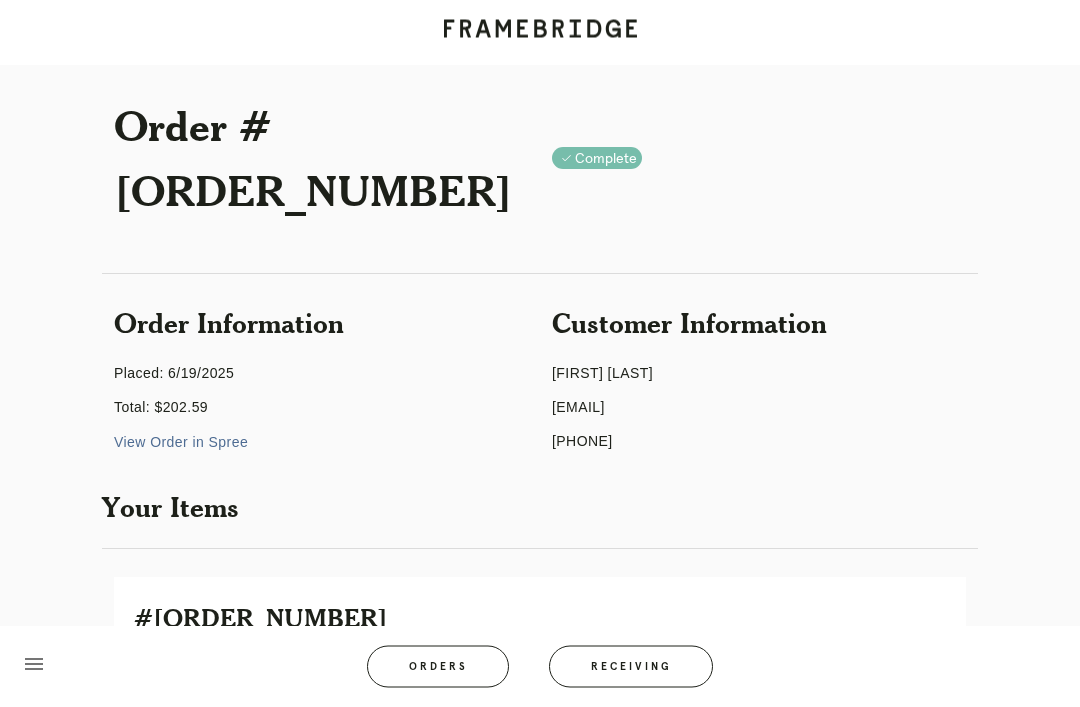 scroll, scrollTop: 0, scrollLeft: 0, axis: both 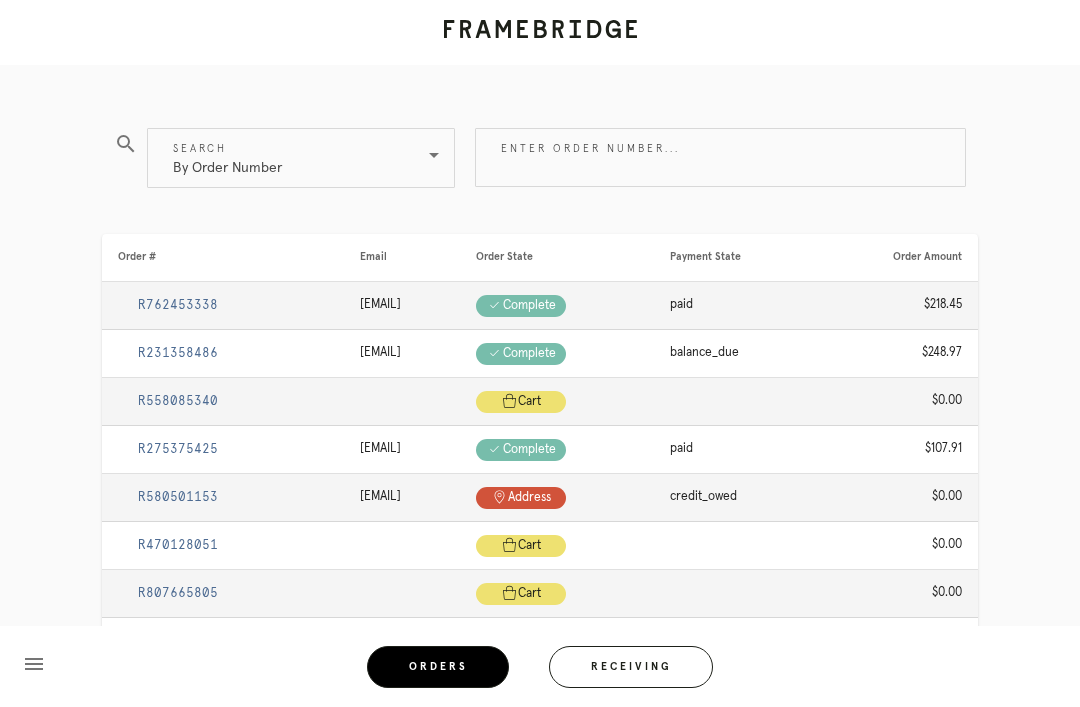 click at bounding box center [434, 155] 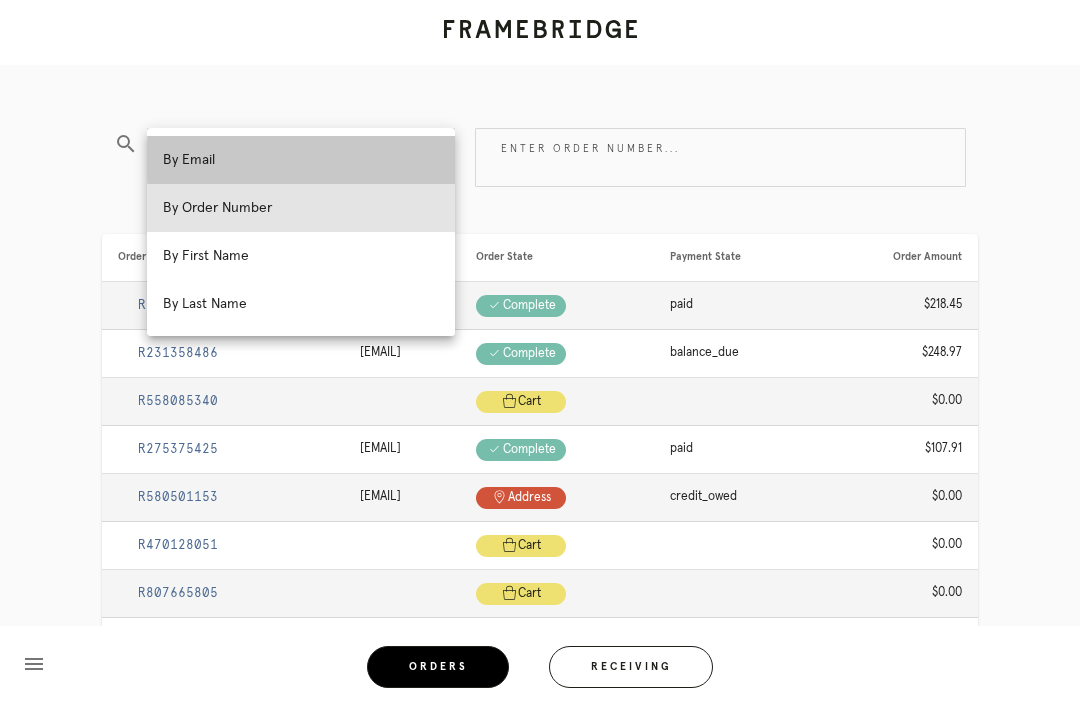 click on "By Email" at bounding box center (301, 160) 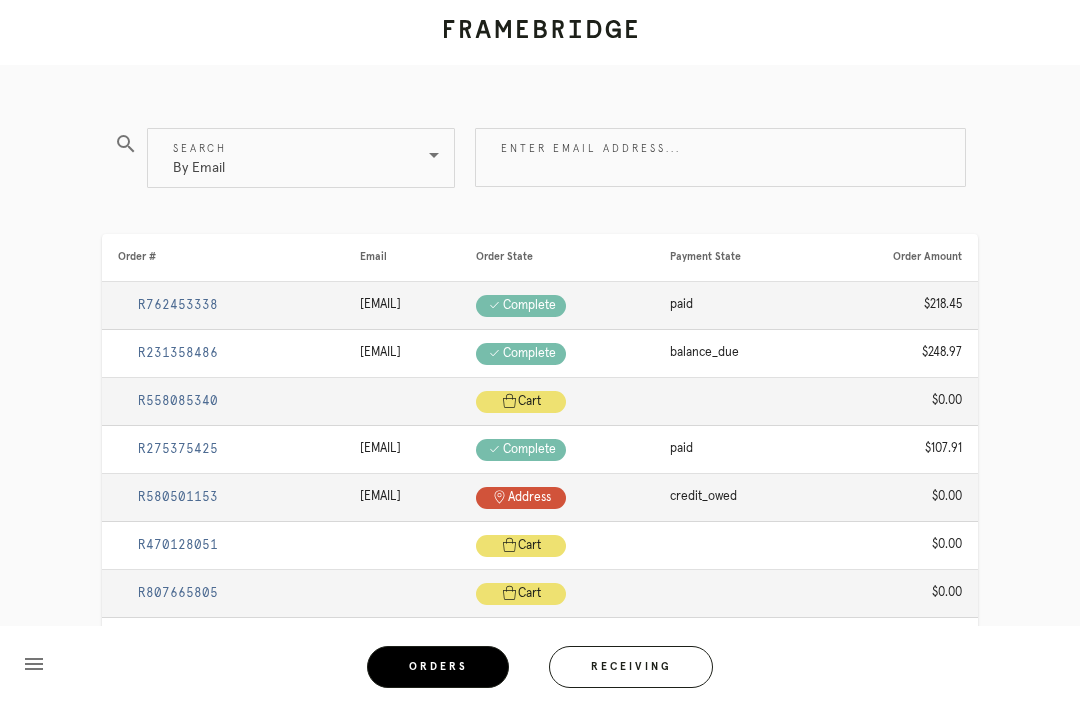 click on "Enter email address..." at bounding box center (720, 157) 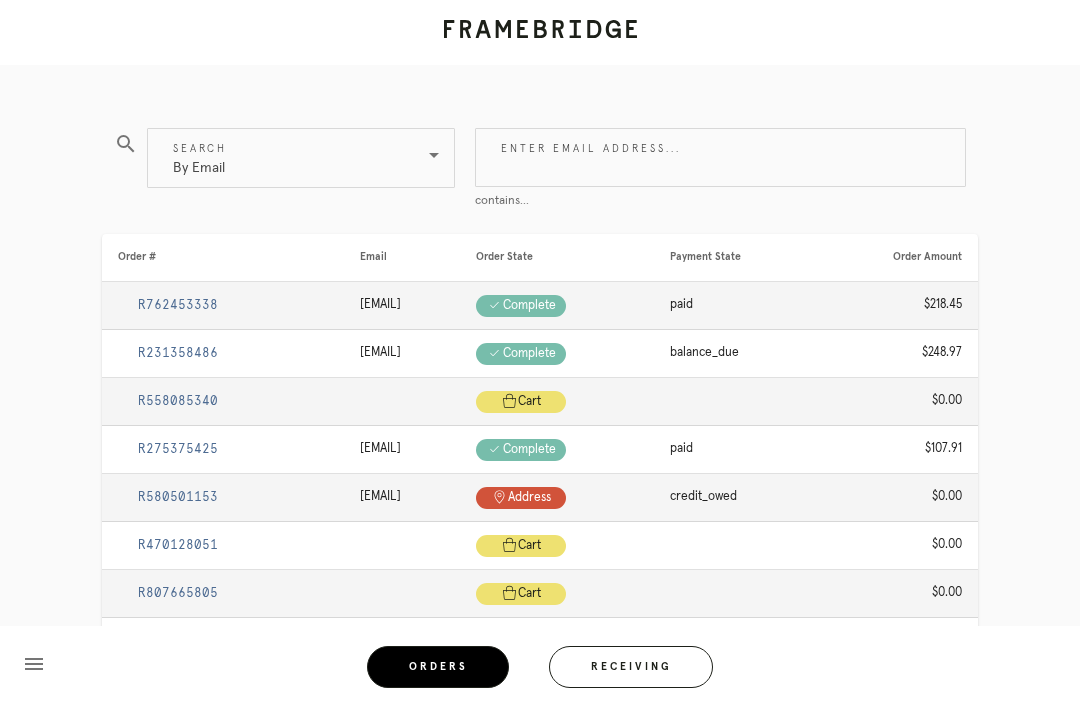 click on "Enter email address..." at bounding box center [720, 157] 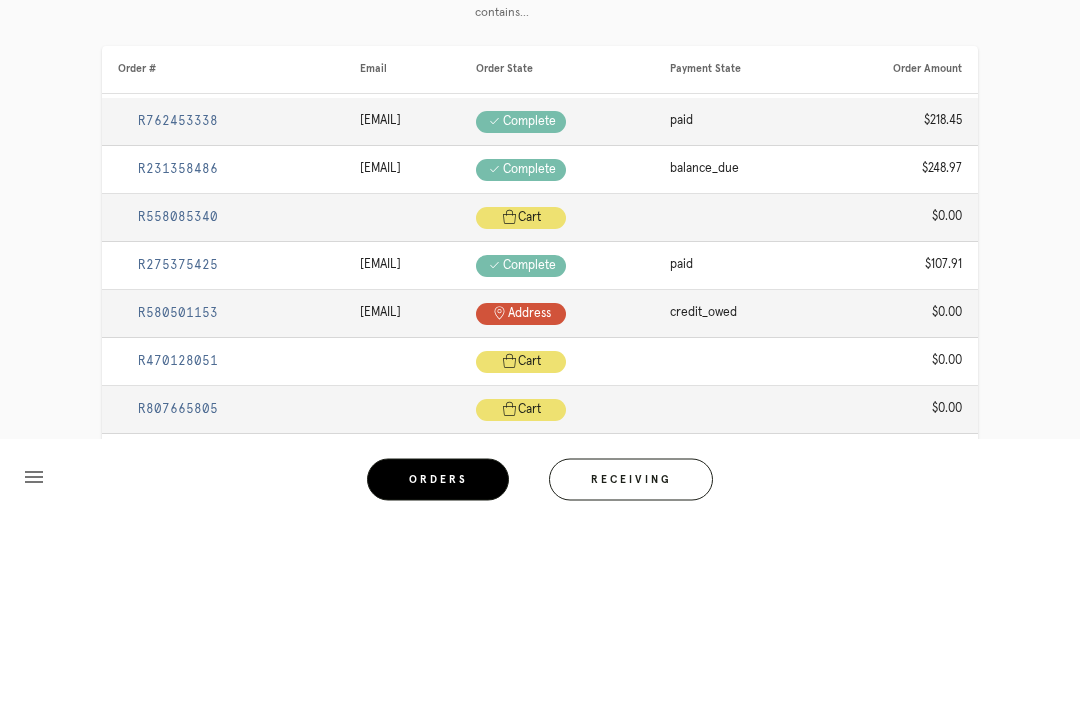 type on "alexandra.adelson@gmail.com" 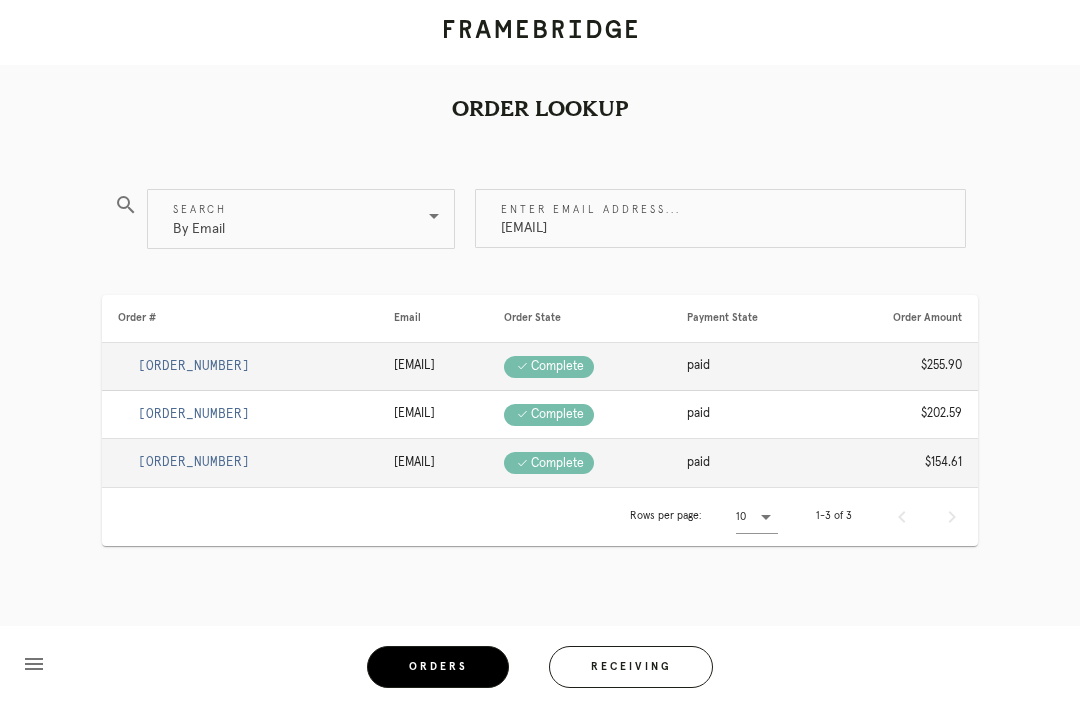scroll, scrollTop: 0, scrollLeft: 0, axis: both 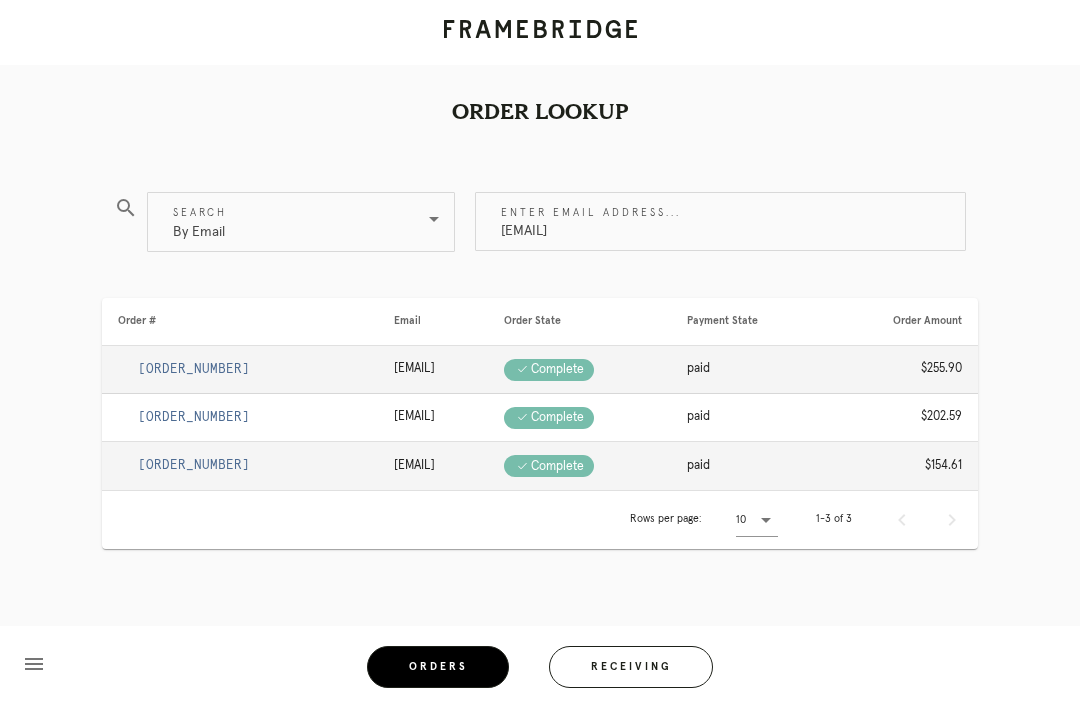 click on "R962701509" at bounding box center [194, 369] 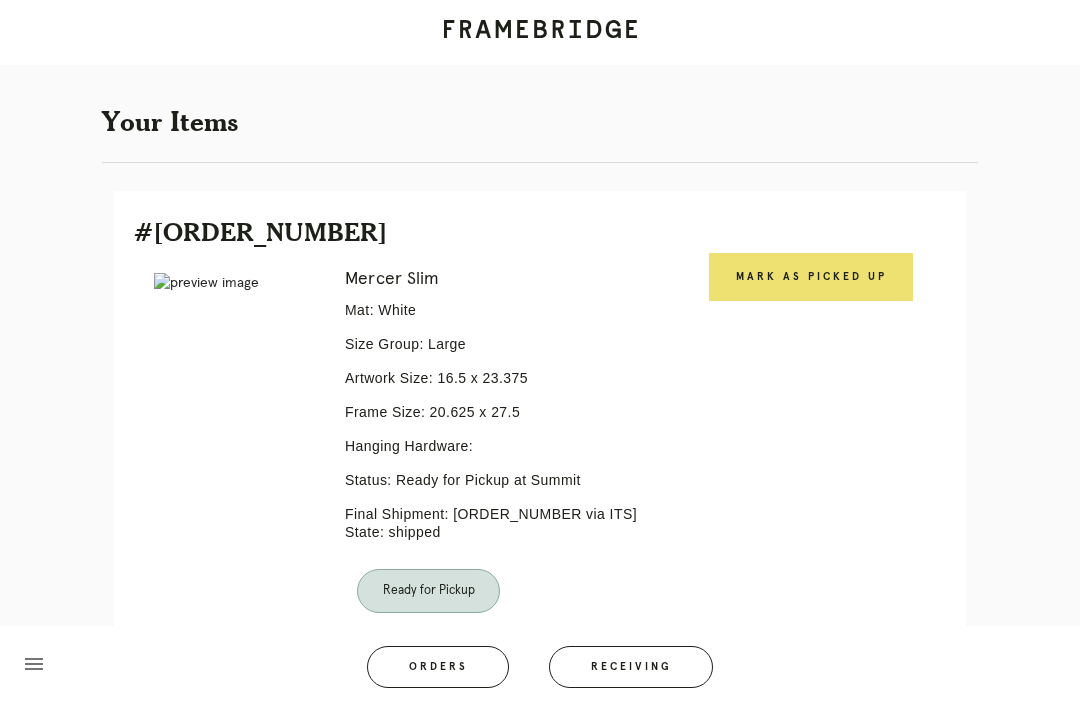 scroll, scrollTop: 405, scrollLeft: 0, axis: vertical 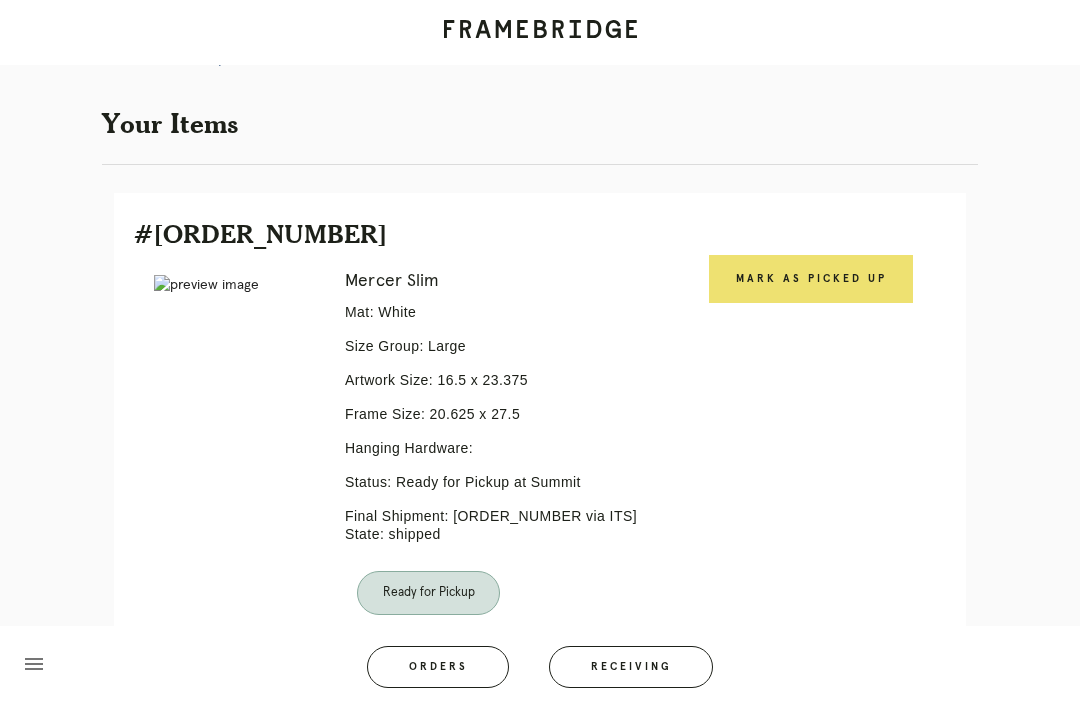 click on "Mark as Picked Up" at bounding box center [811, 279] 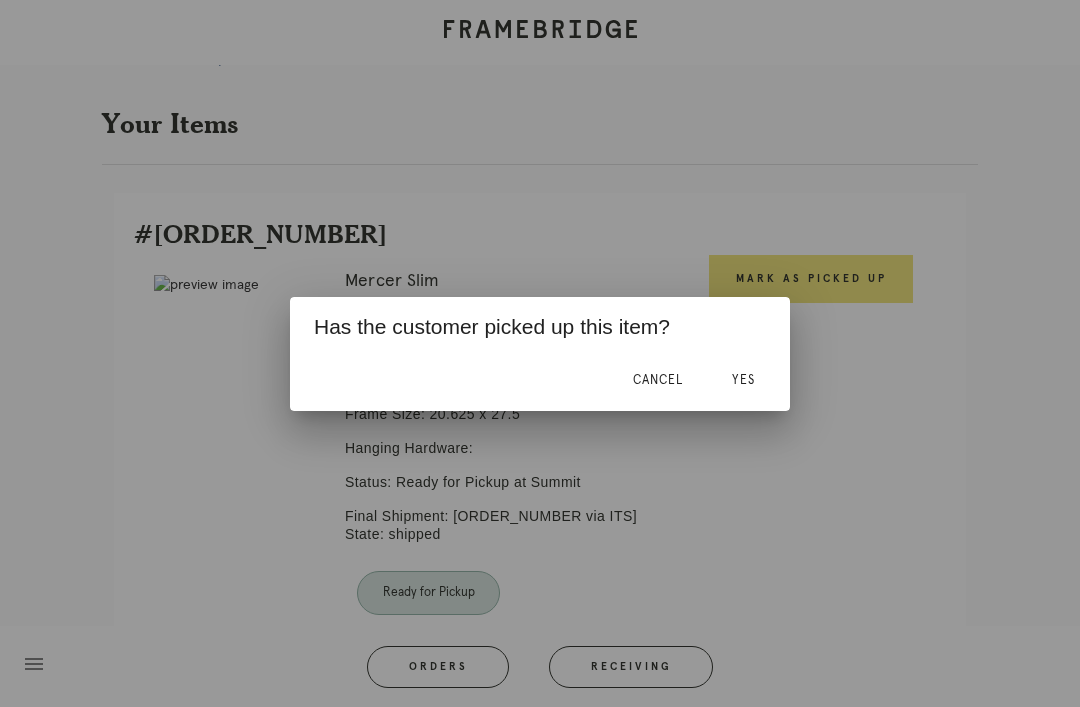 click on "Yes" at bounding box center [743, 380] 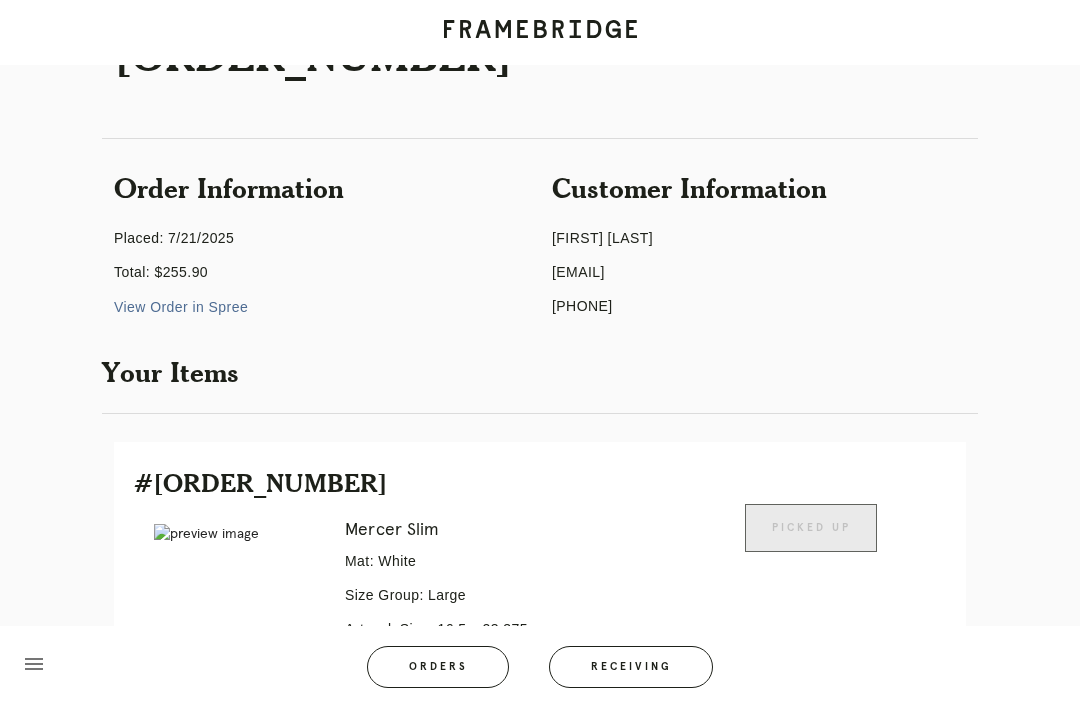 scroll, scrollTop: 0, scrollLeft: 0, axis: both 